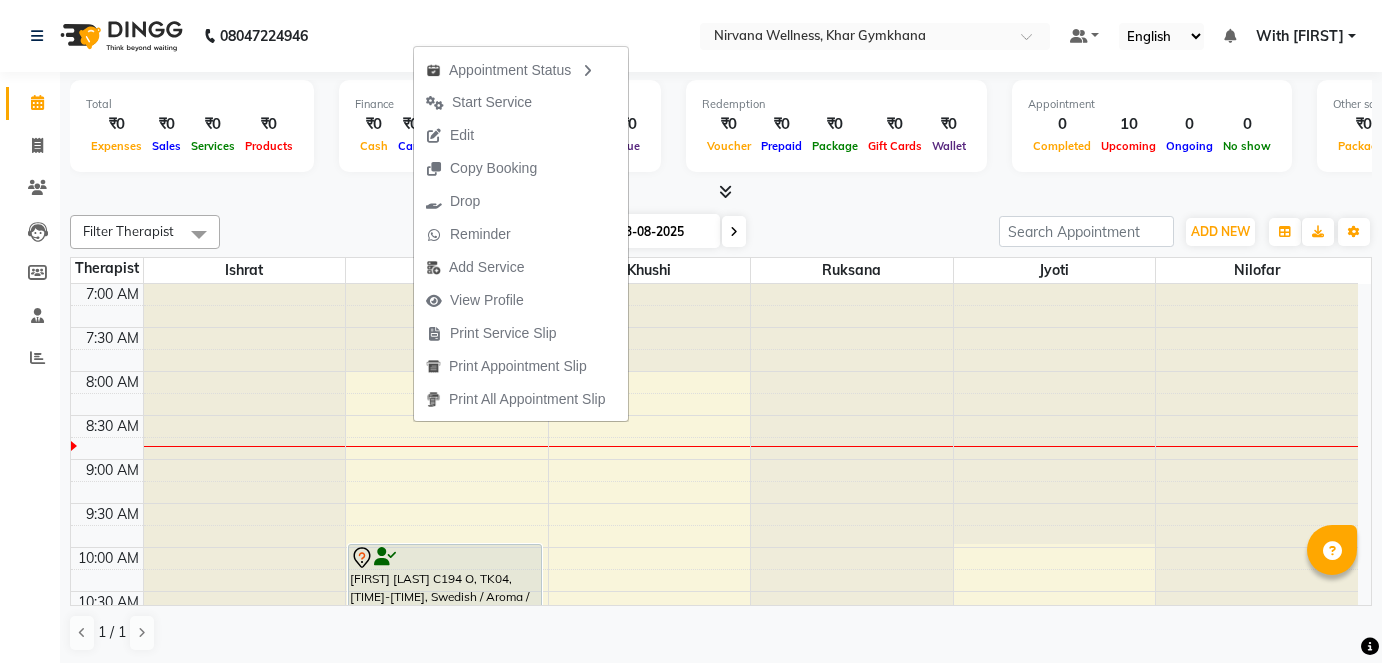scroll, scrollTop: 0, scrollLeft: 0, axis: both 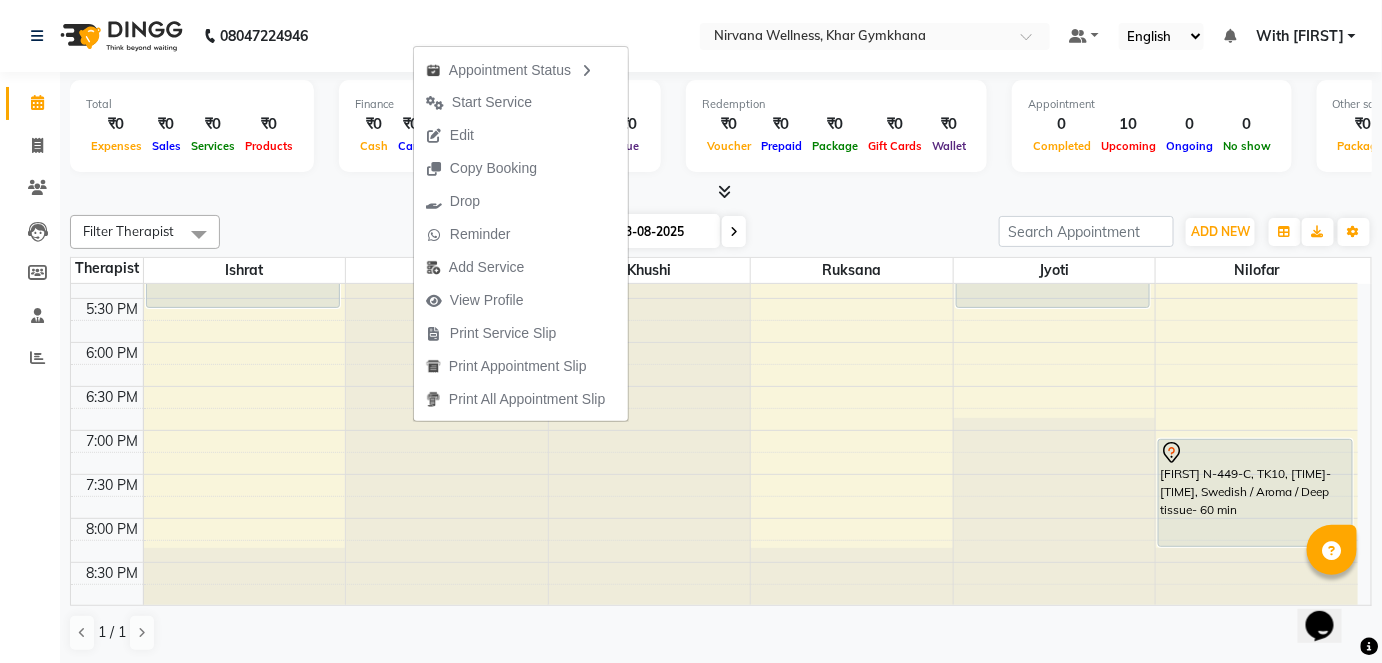 click on "Today  Sun 03-08-2025" at bounding box center [609, 232] 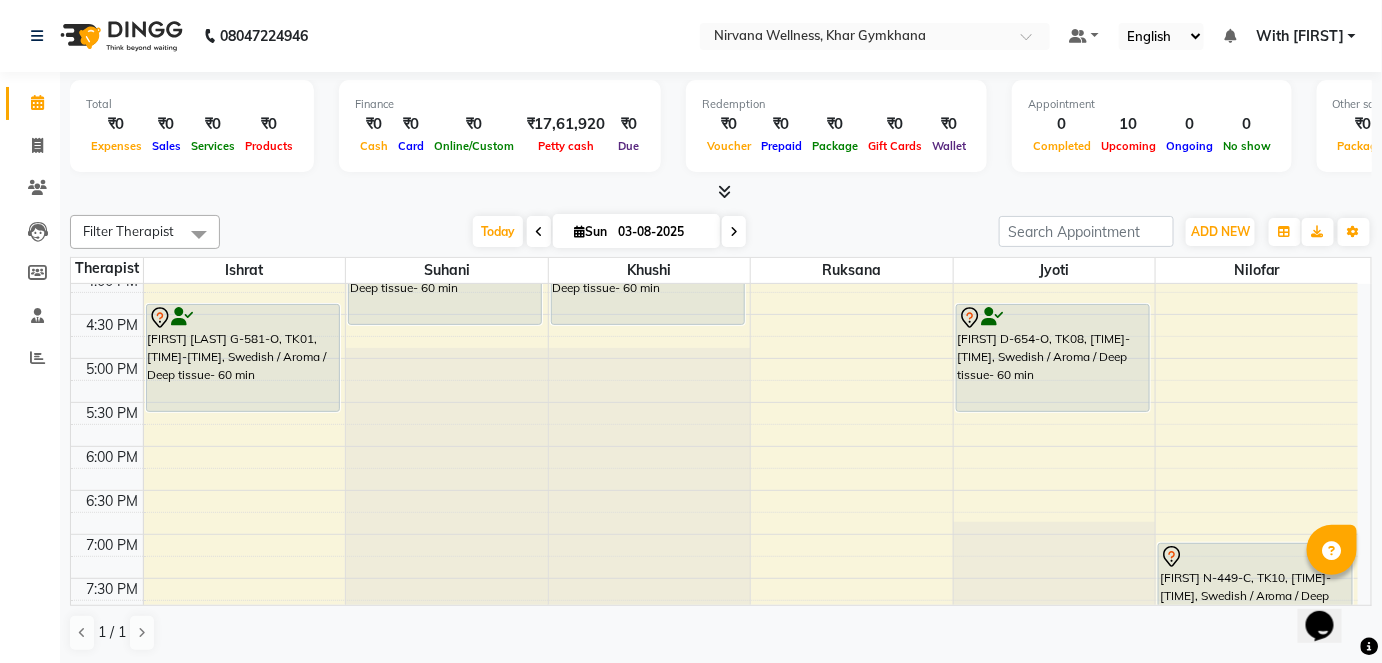 scroll, scrollTop: 727, scrollLeft: 0, axis: vertical 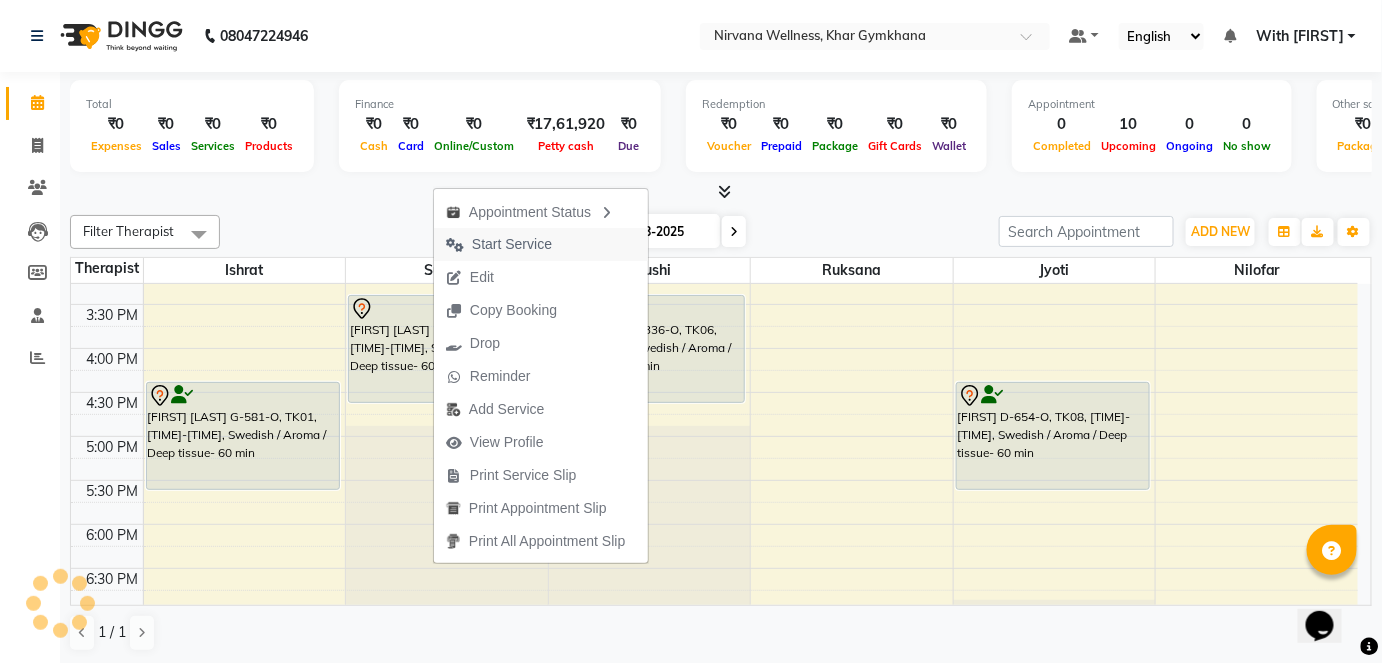 click on "Start Service" at bounding box center [512, 244] 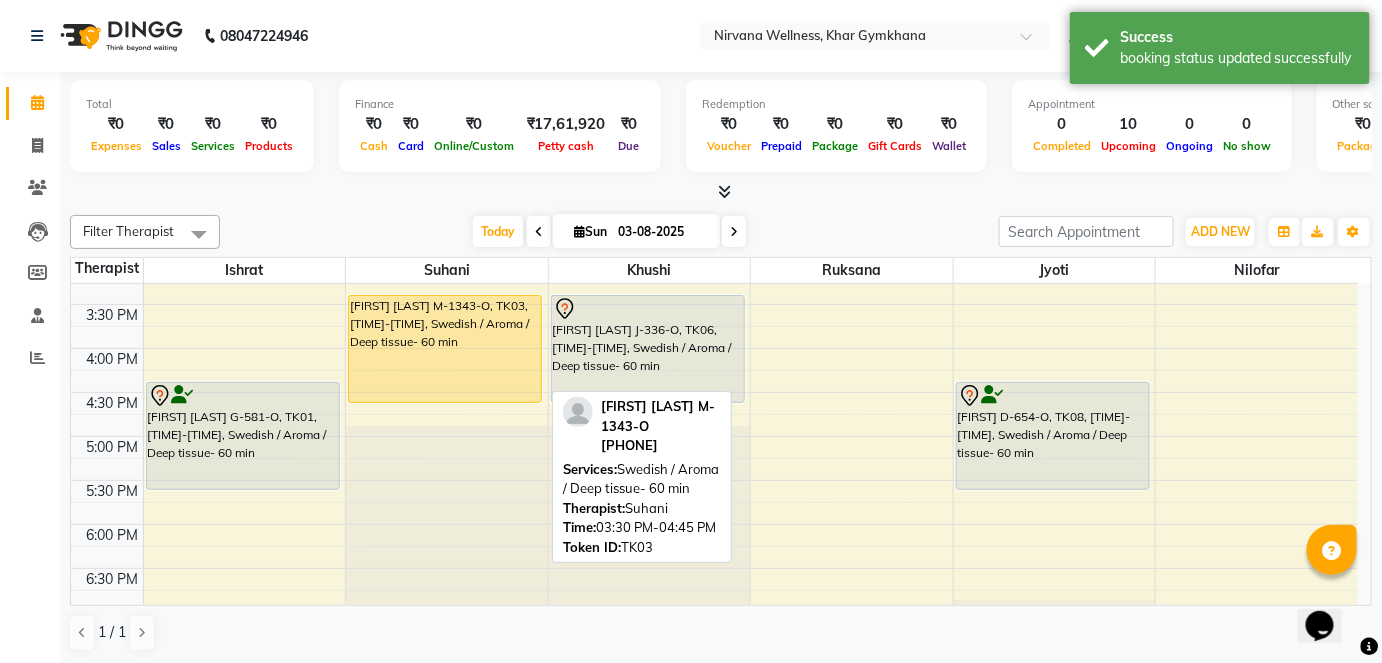 click on "[FIRST] [LAST] M-1343-O, TK03, [TIME]-[TIME], Swedish / Aroma / Deep tissue- 60 min" at bounding box center (445, 349) 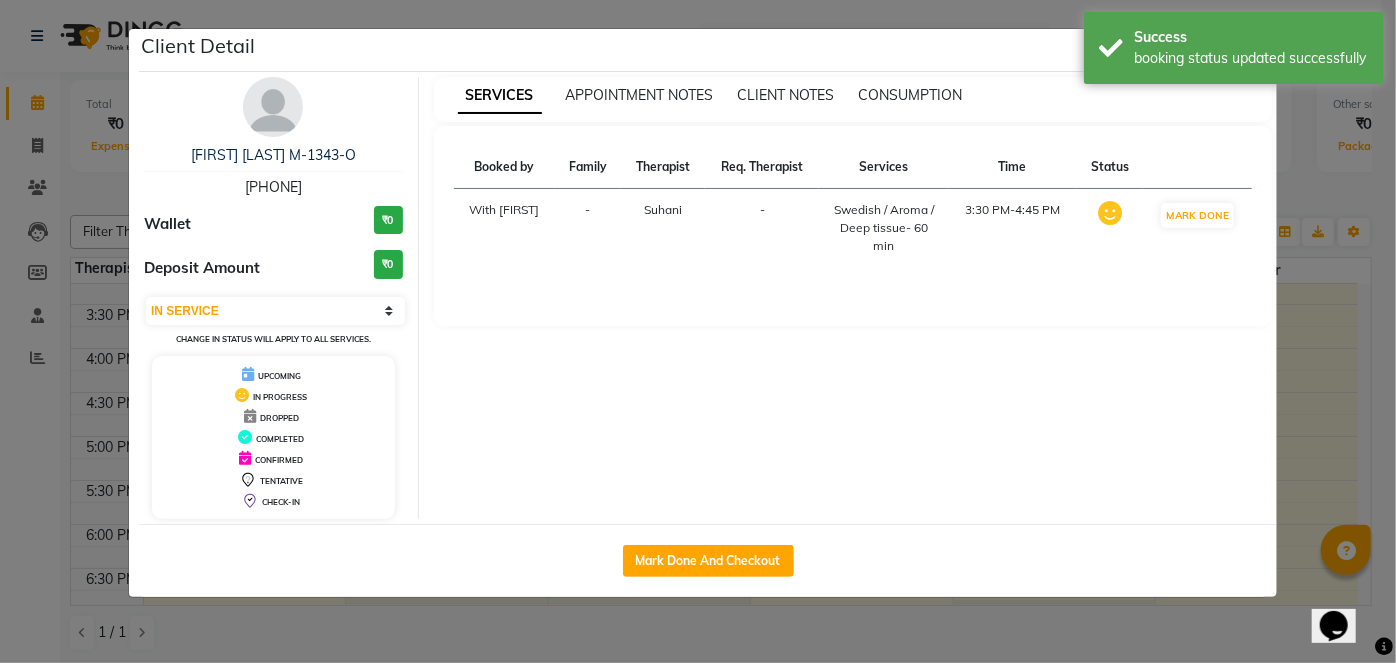 click on "Deposit Amount" at bounding box center (202, 268) 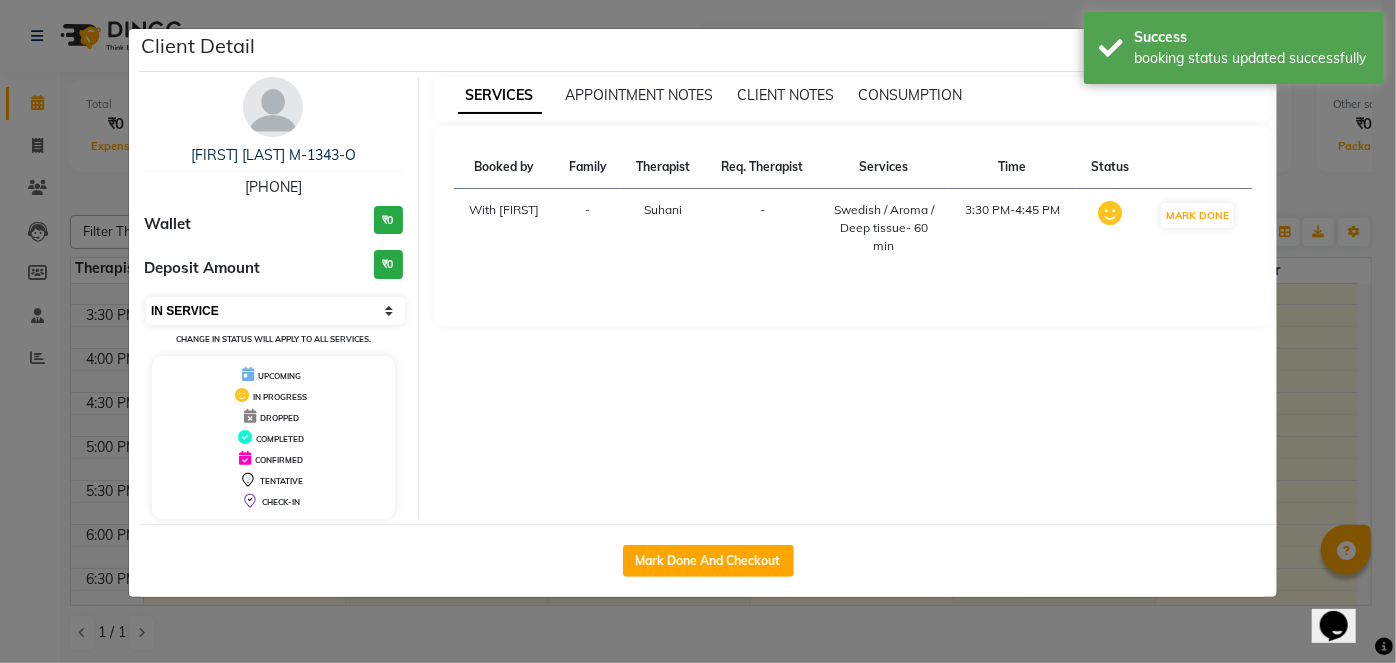 click on "Select IN SERVICE CONFIRMED TENTATIVE CHECK IN MARK DONE DROPPED UPCOMING" at bounding box center (275, 311) 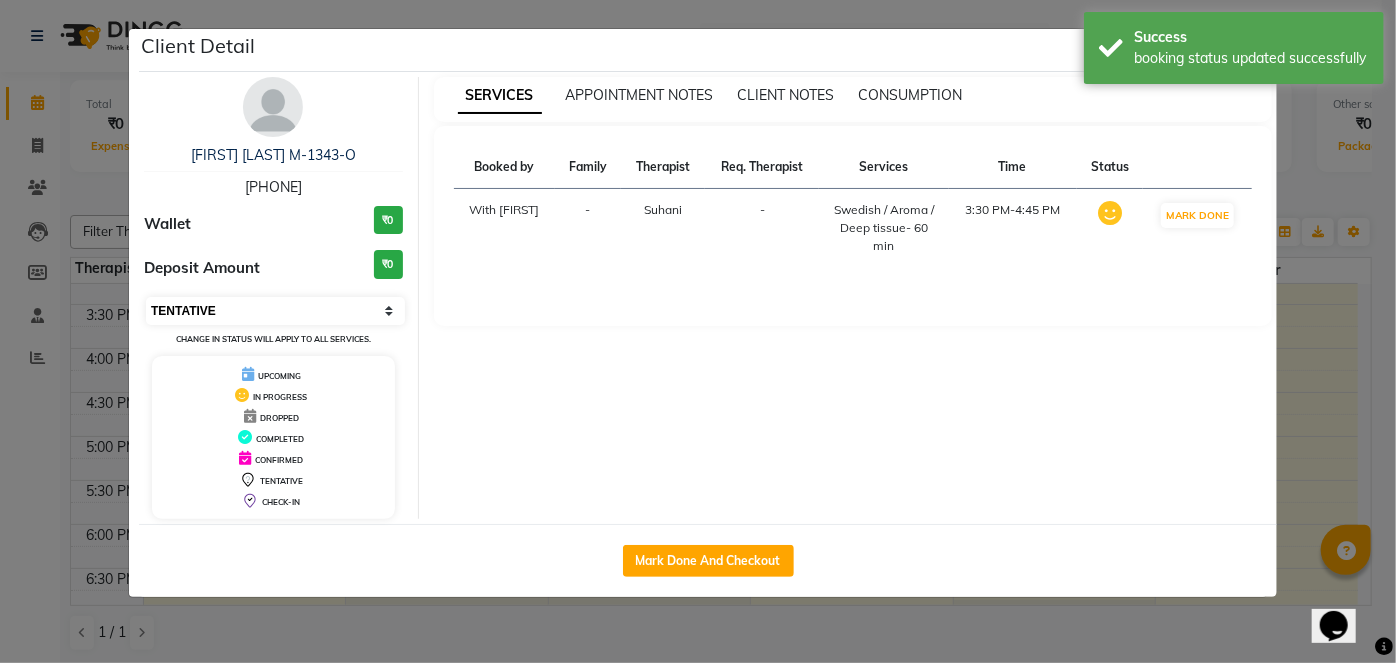 click on "Select IN SERVICE CONFIRMED TENTATIVE CHECK IN MARK DONE DROPPED UPCOMING" at bounding box center (275, 311) 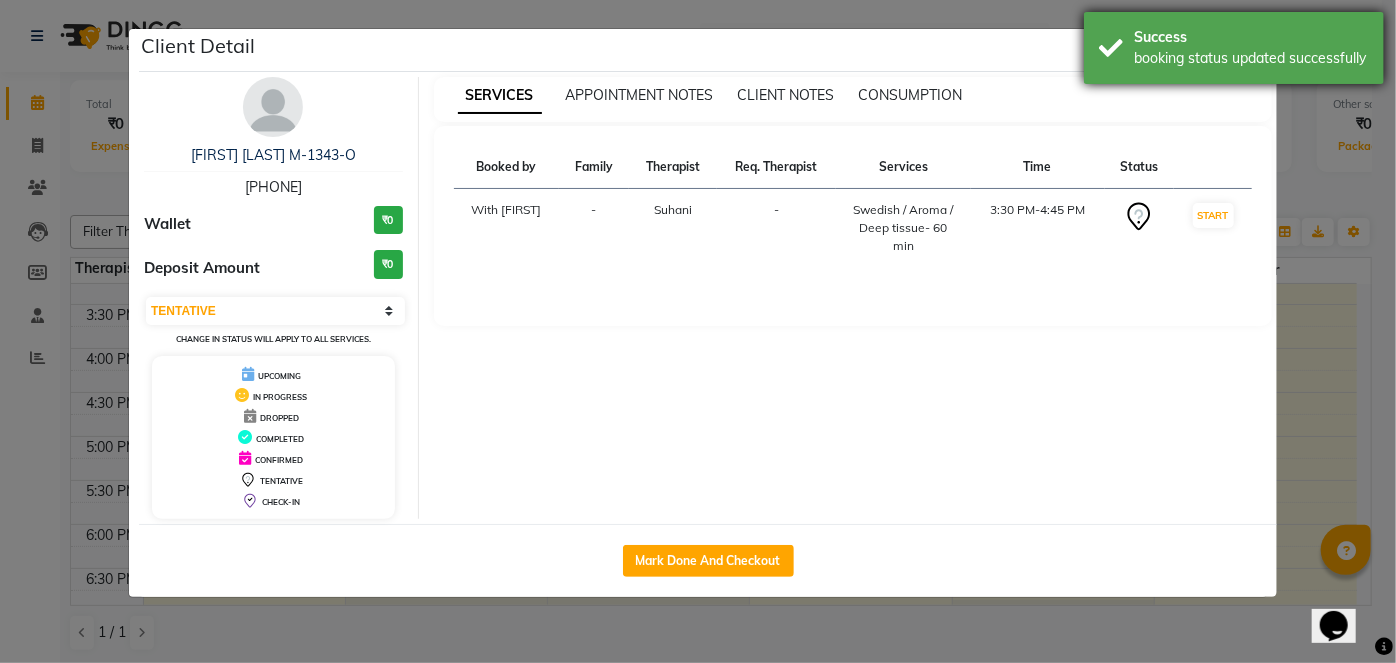 drag, startPoint x: 1292, startPoint y: 19, endPoint x: 1277, endPoint y: 49, distance: 33.54102 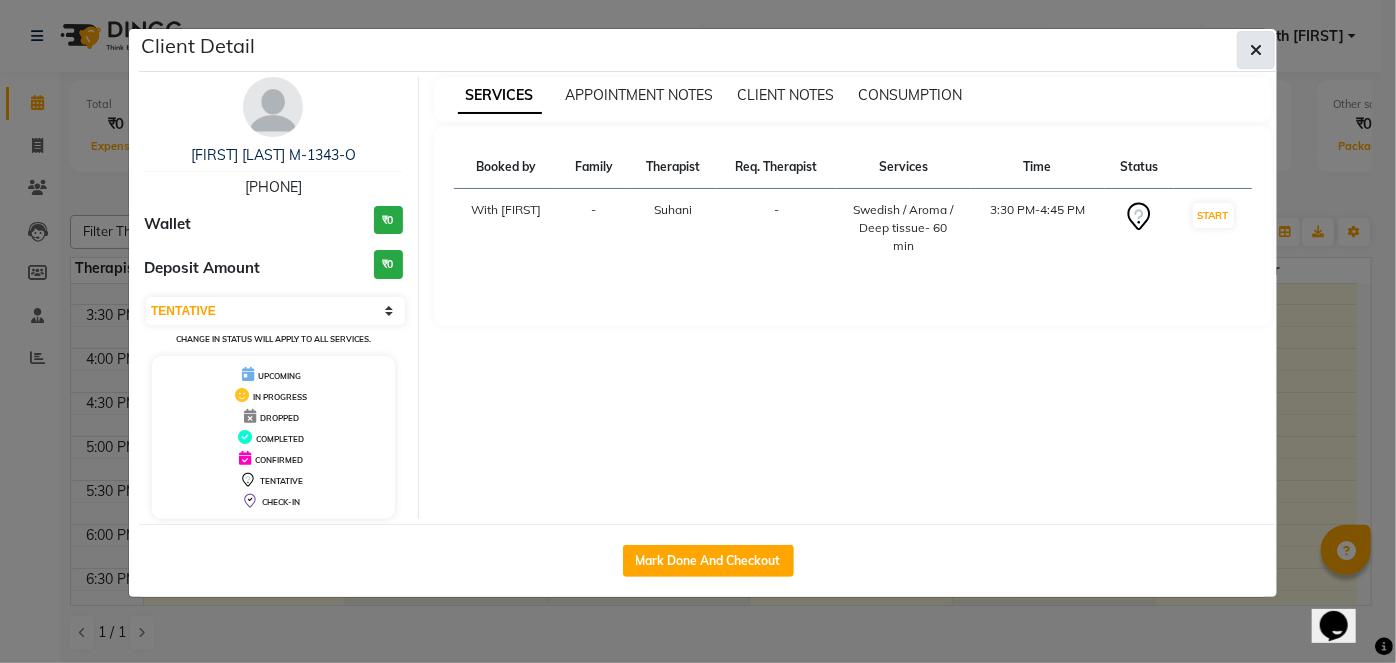 click 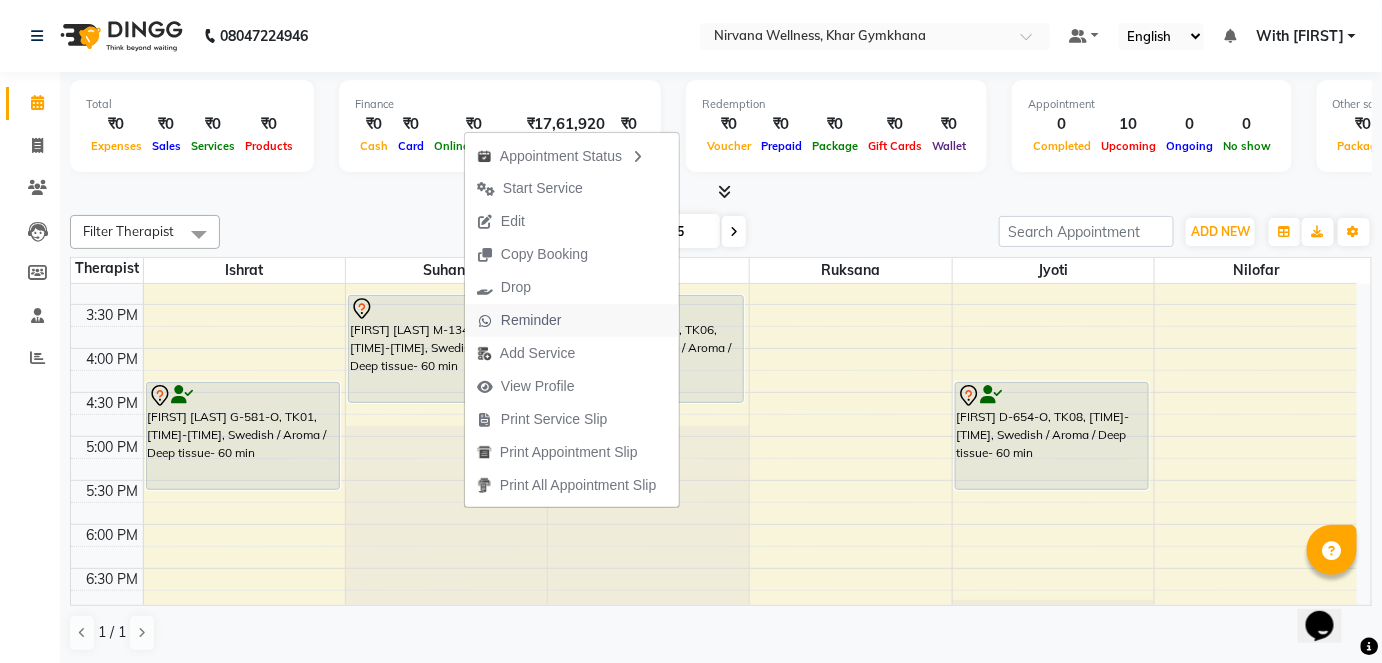 click on "Reminder" at bounding box center [531, 320] 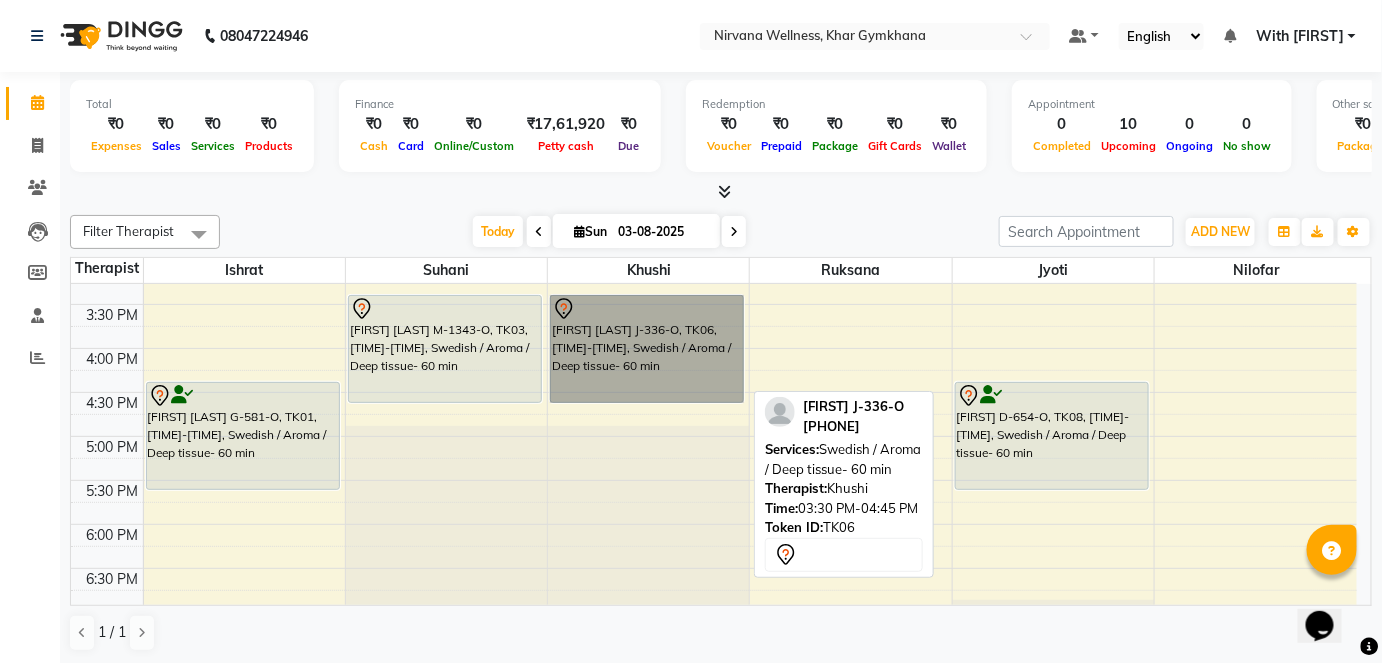 drag, startPoint x: 625, startPoint y: 256, endPoint x: 574, endPoint y: 366, distance: 121.24768 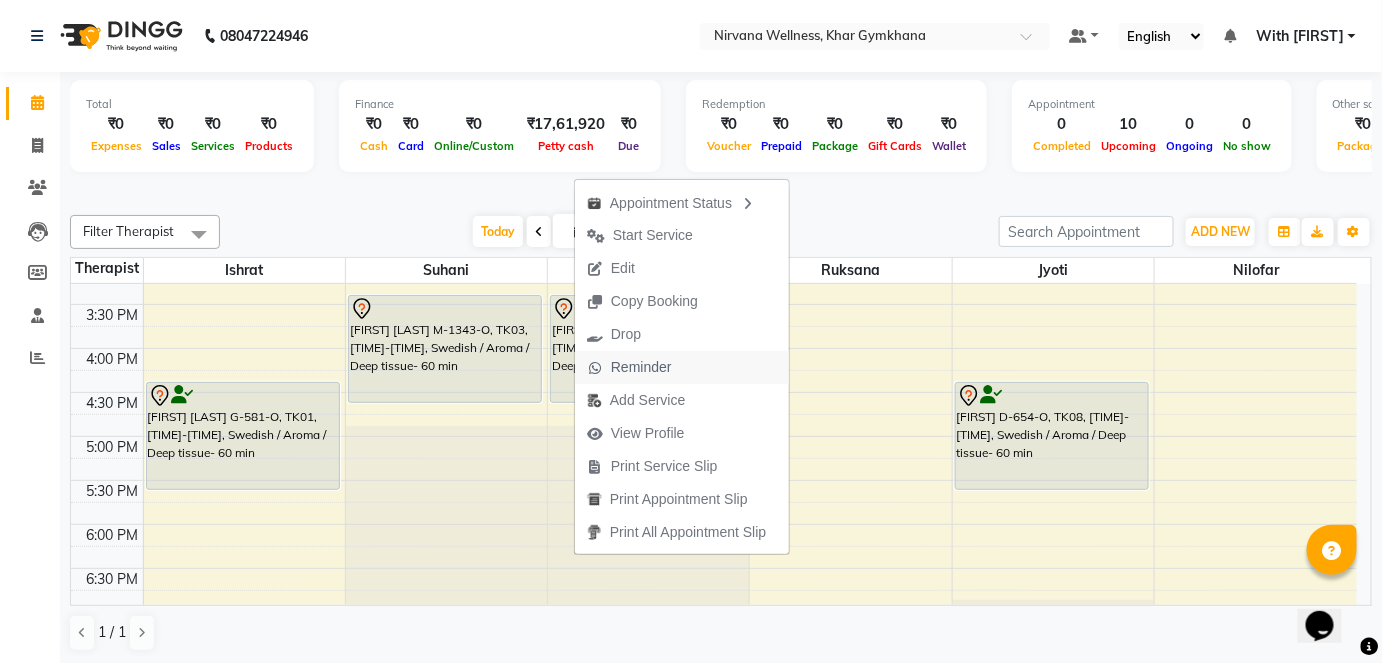 click on "Reminder" at bounding box center [641, 367] 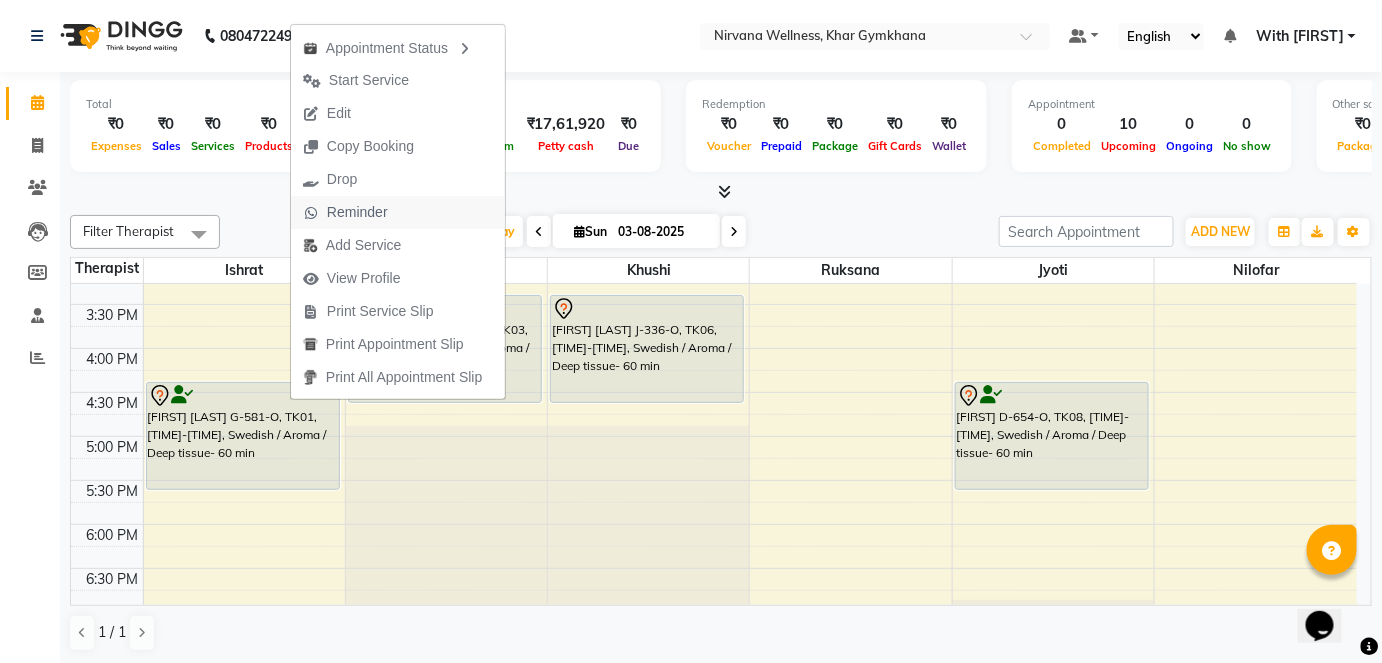click on "Reminder" at bounding box center [357, 212] 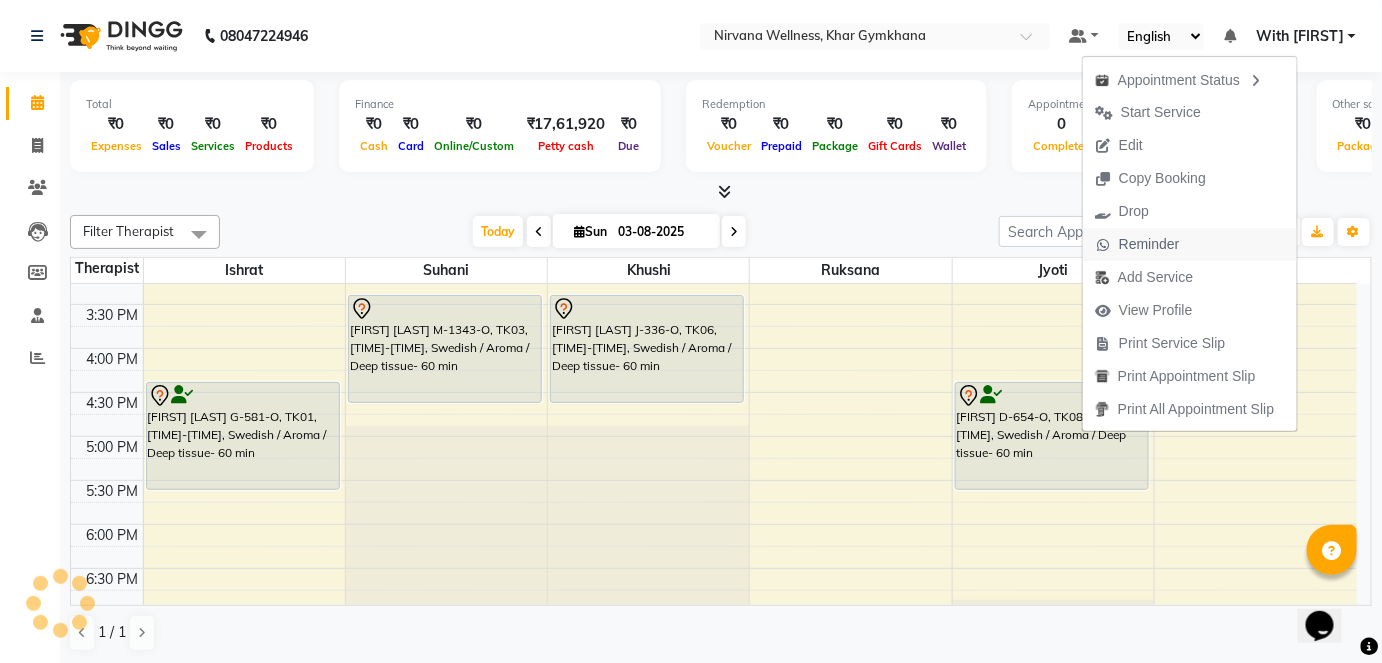 click on "Reminder" at bounding box center (1149, 244) 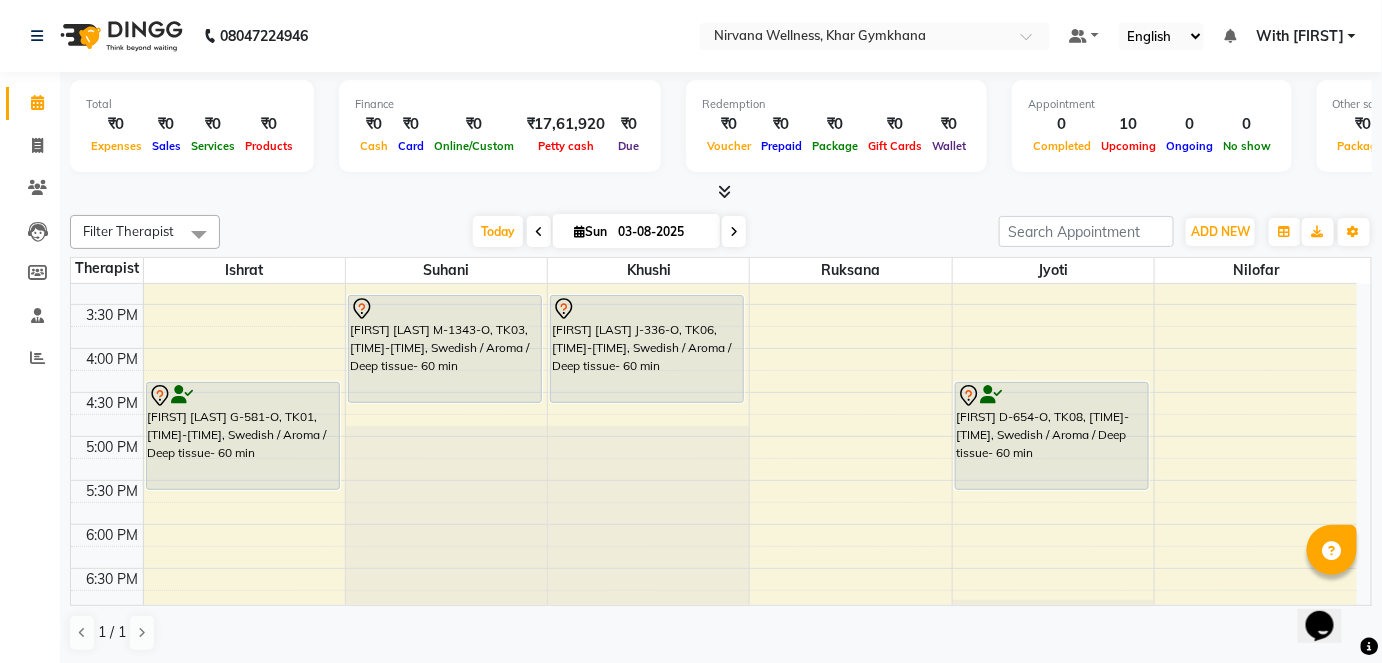 scroll, scrollTop: 1068, scrollLeft: 0, axis: vertical 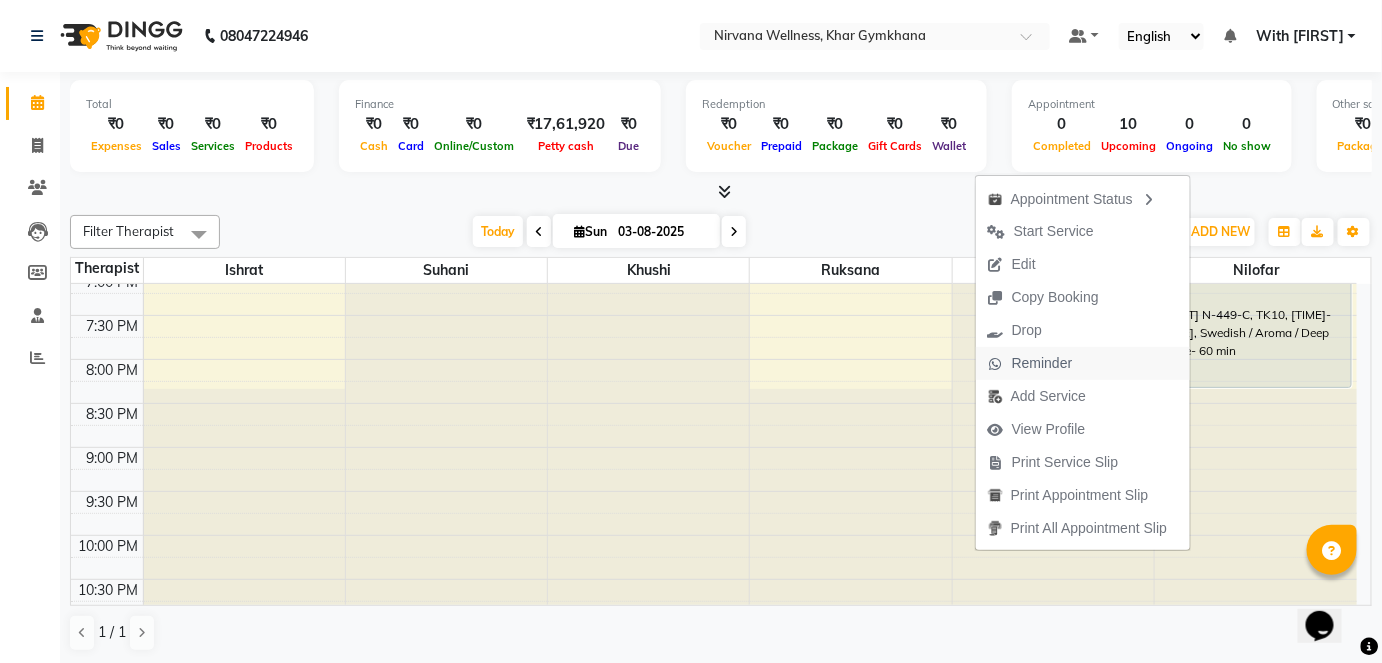 click on "Reminder" at bounding box center (1042, 363) 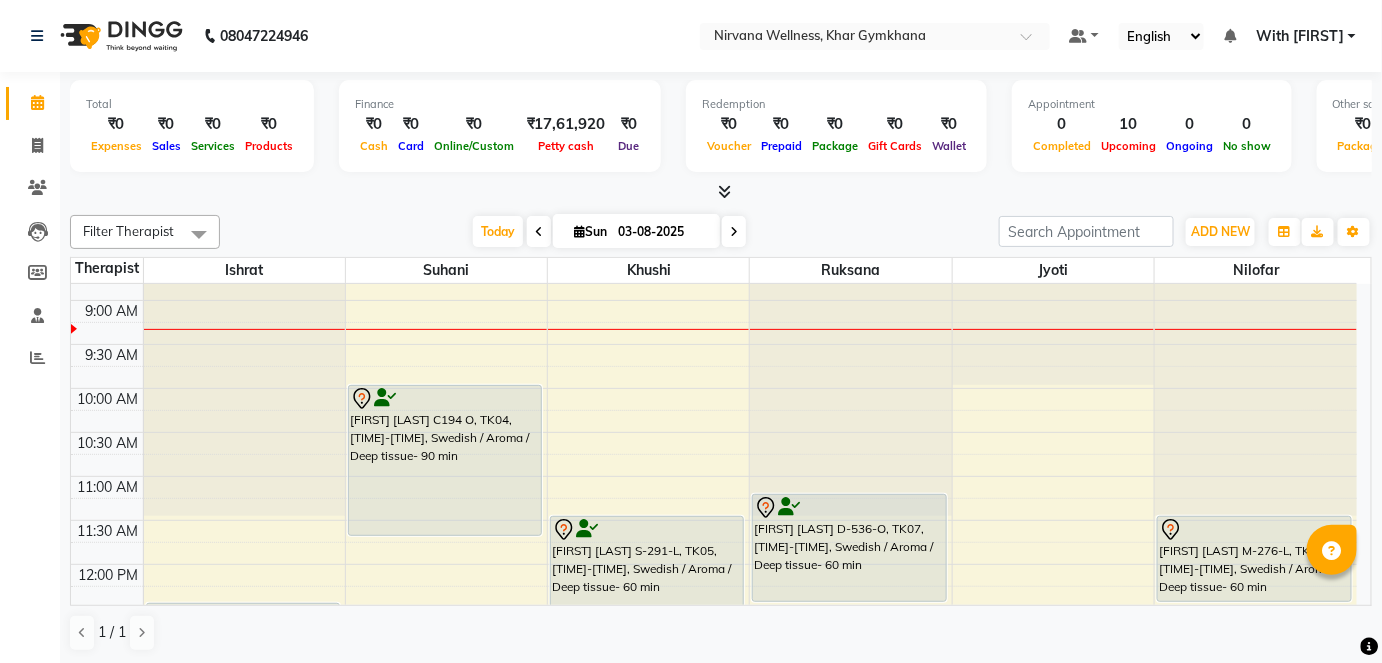 scroll, scrollTop: 250, scrollLeft: 0, axis: vertical 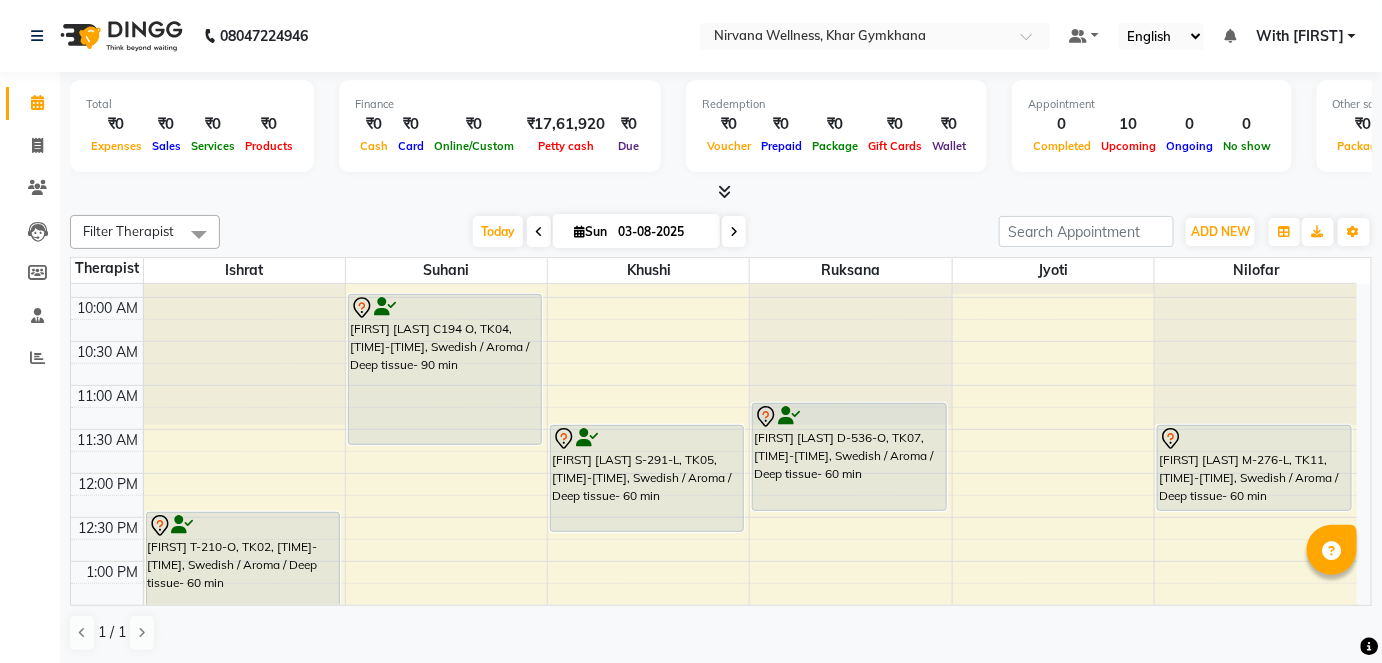 click on "7:00 AM 7:30 AM 8:00 AM 8:30 AM 9:00 AM 9:30 AM 10:00 AM 10:30 AM 11:00 AM 11:30 AM 12:00 PM 12:30 PM 1:00 PM 1:30 PM 2:00 PM 2:30 PM 3:00 PM 3:30 PM 4:00 PM 4:30 PM 5:00 PM 5:30 PM 6:00 PM 6:30 PM 7:00 PM 7:30 PM 8:00 PM 8:30 PM 9:00 PM 9:30 PM 10:00 PM 10:30 PM             [FIRST] T-210-O, TK02, [TIME]-[TIME], Swedish / Aroma / Deep tissue- 60 min             [FIRST] [LAST] G-581-O, TK01, [TIME]-[TIME], Swedish / Aroma / Deep tissue- 60 min             [FIRST] [LAST] C194 O, TK04, [TIME]-[TIME], Swedish / Aroma / Deep tissue- 90 min             [FIRST] [LAST] M-1343-O, TK03, [TIME]-[TIME], Swedish / Aroma / Deep tissue- 60 min             [FIRST] [LAST] S-291-L, TK05, [TIME]-[TIME], Swedish / Aroma / Deep tissue- 60 min             [FIRST] [LAST] J-336-O, TK06, [TIME]-[TIME], Swedish / Aroma / Deep tissue- 60 min             [FIRST] [LAST] D-536-O, TK07, [TIME]-[TIME], Swedish / Aroma / Deep tissue- 60 min" at bounding box center (714, 737) 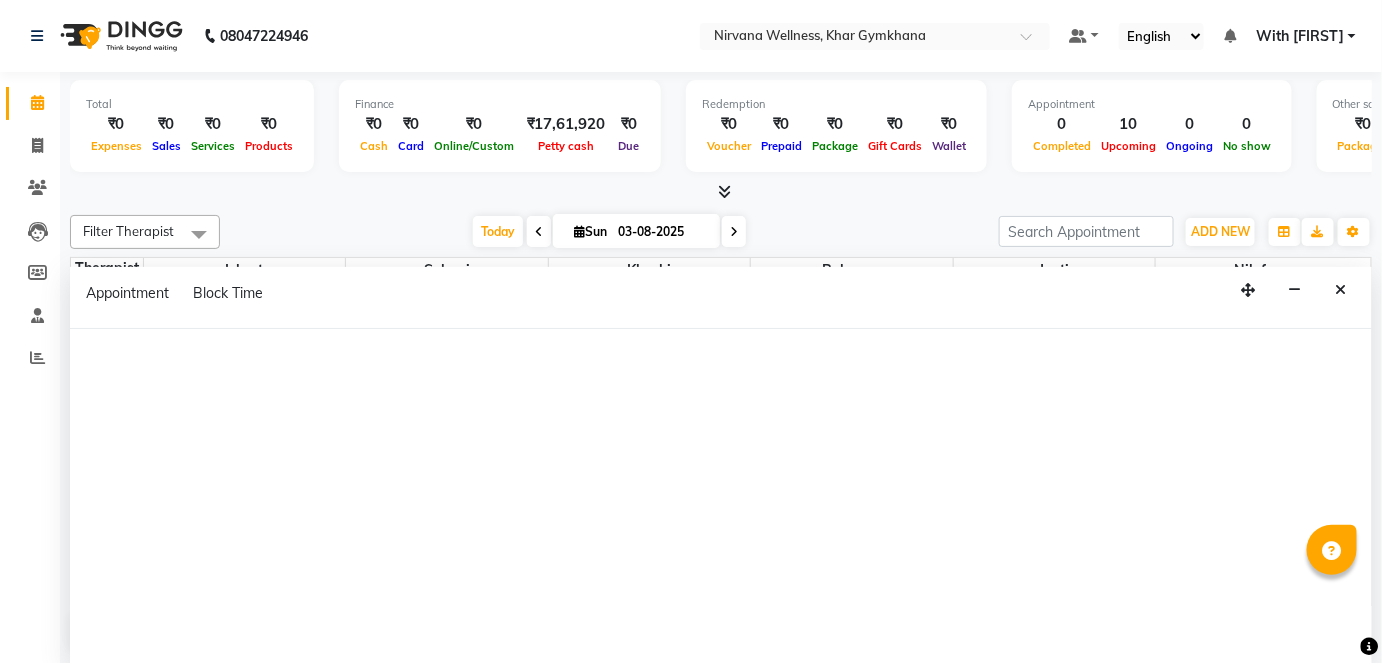 select on "78895" 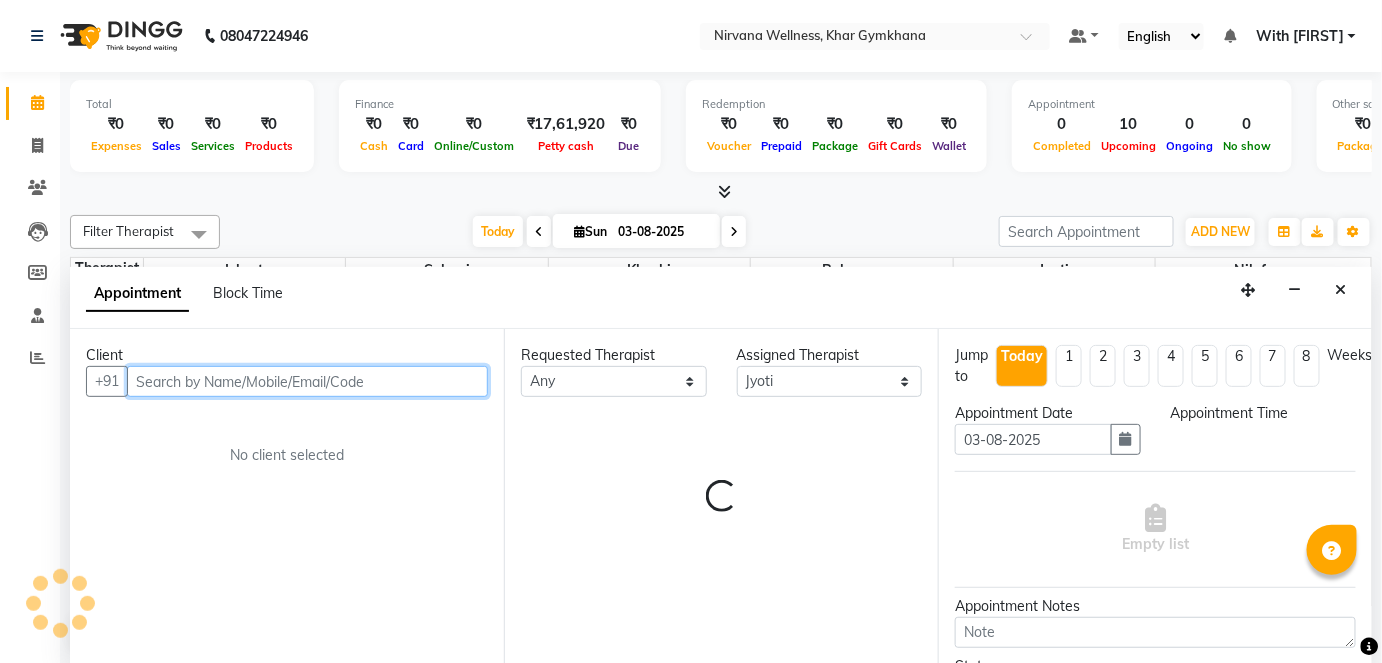 select on "600" 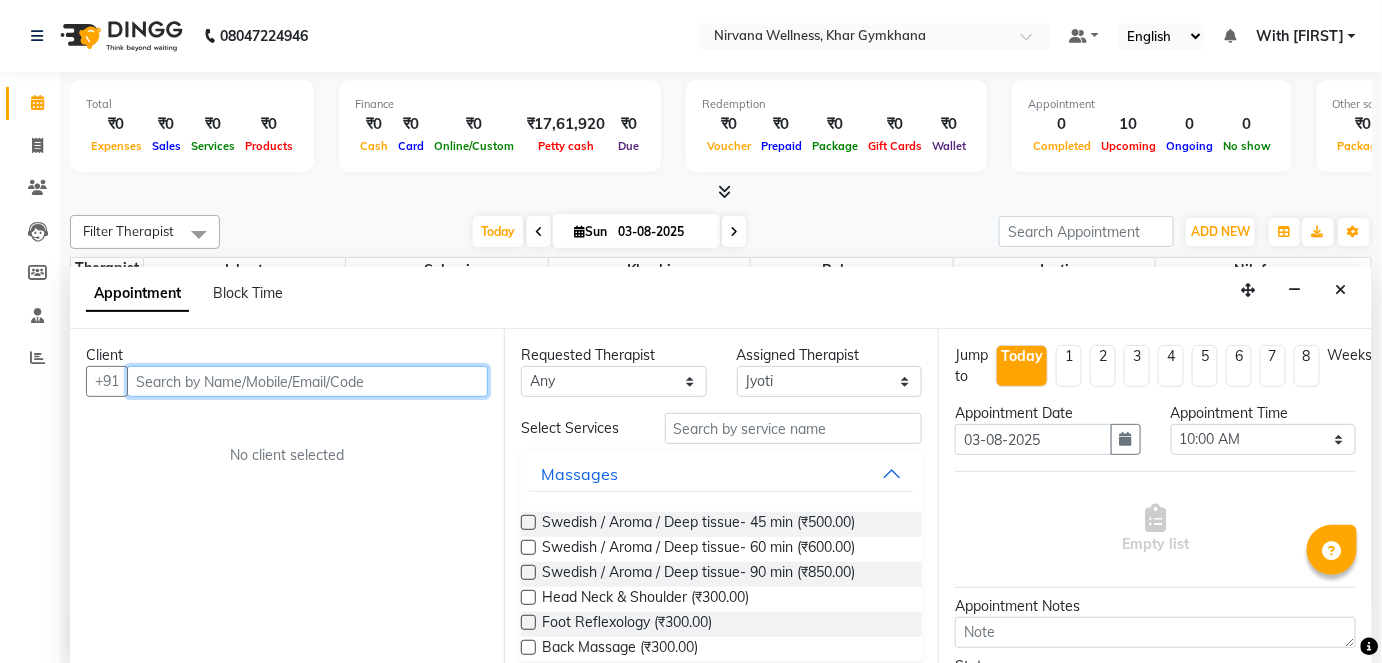 scroll, scrollTop: 0, scrollLeft: 0, axis: both 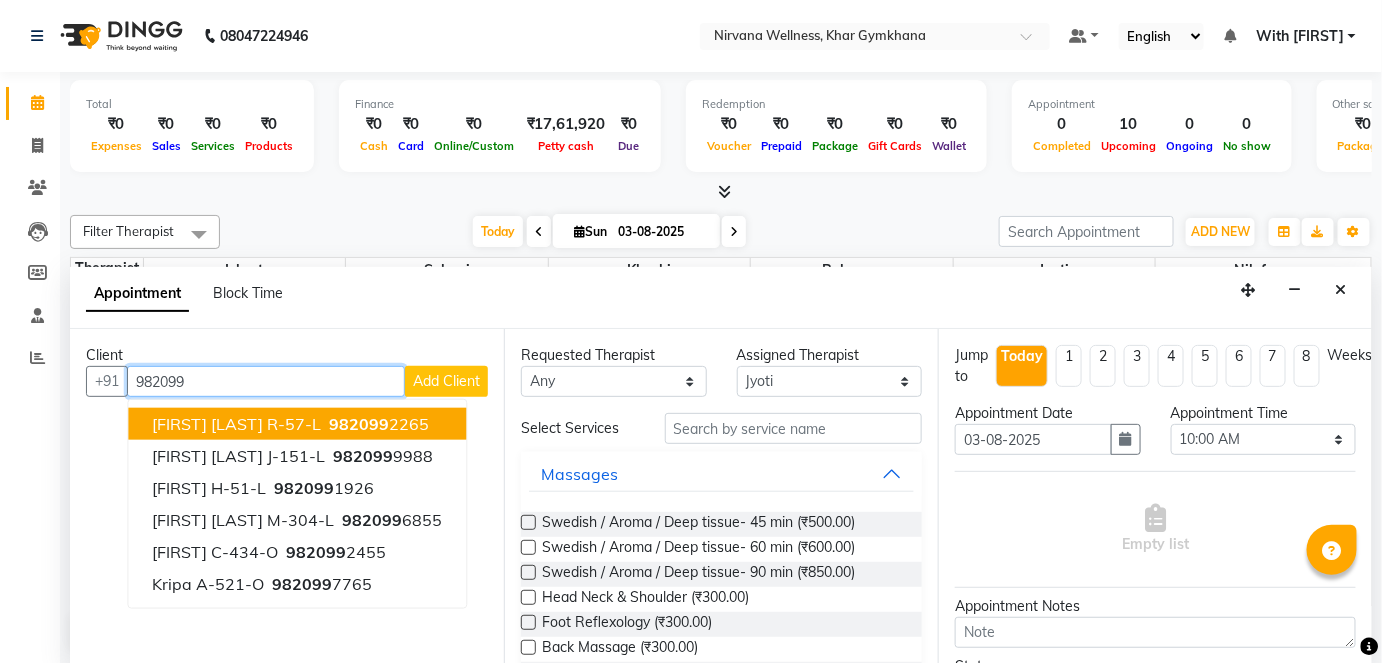click on "[FIRST] [LAST] R-57-L   [PHONE]" at bounding box center [297, 424] 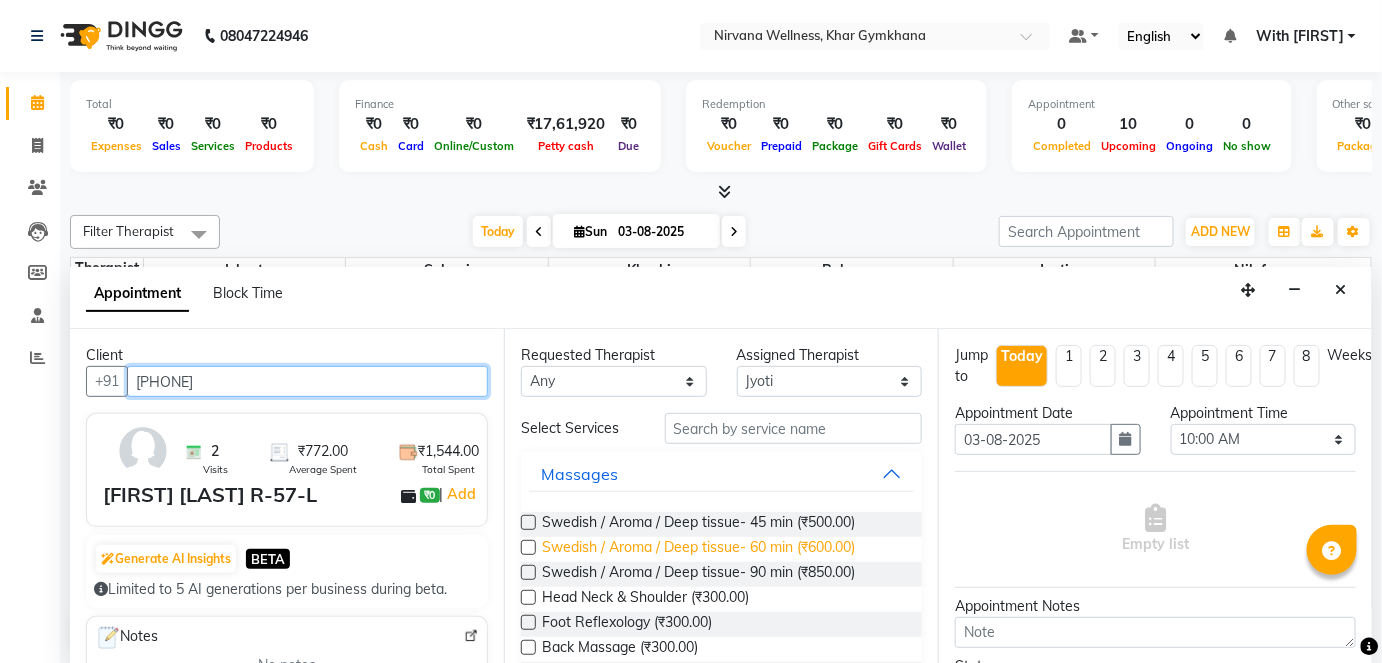 type on "[PHONE]" 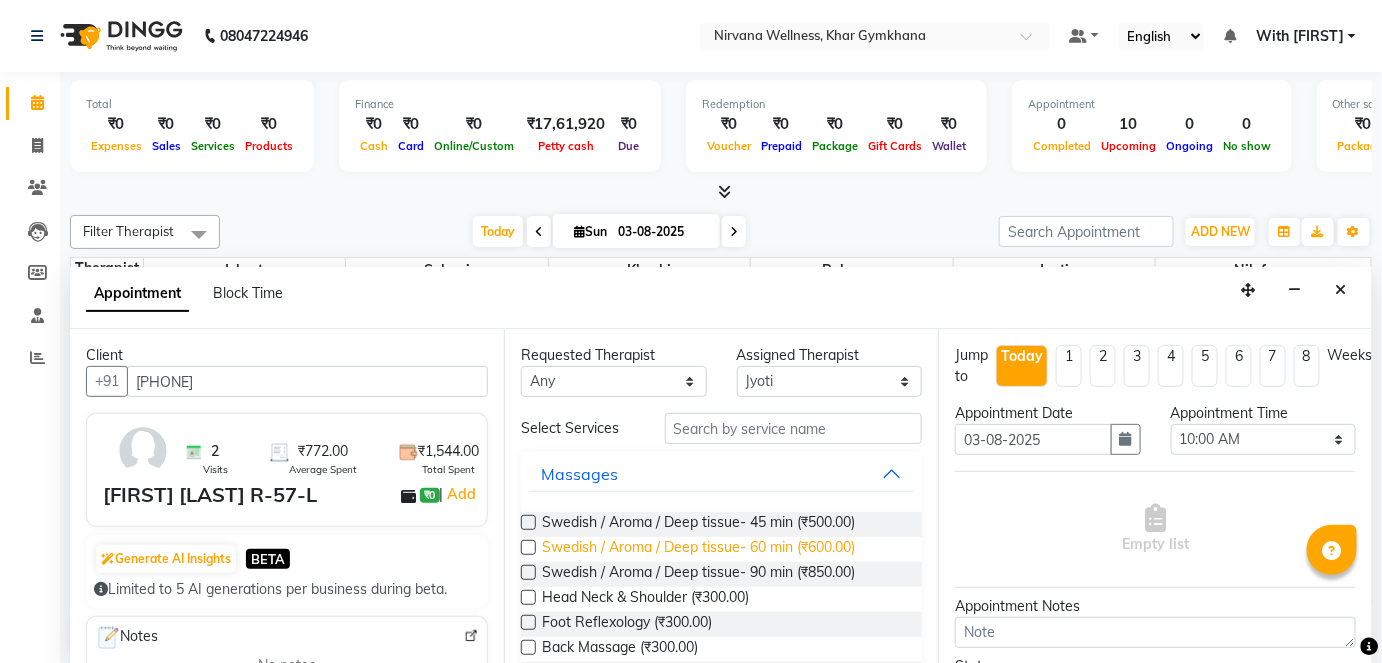click on "Swedish / Aroma / Deep tissue- 60 min (₹600.00)" at bounding box center (698, 549) 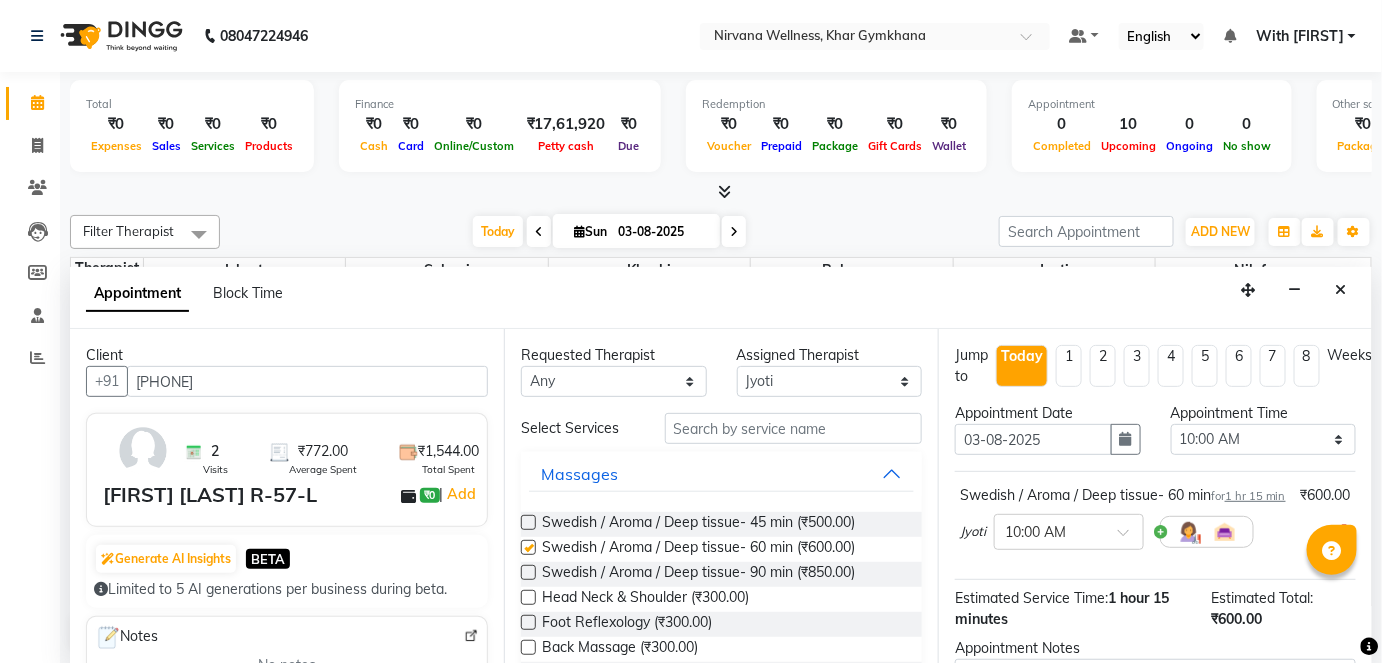 checkbox on "false" 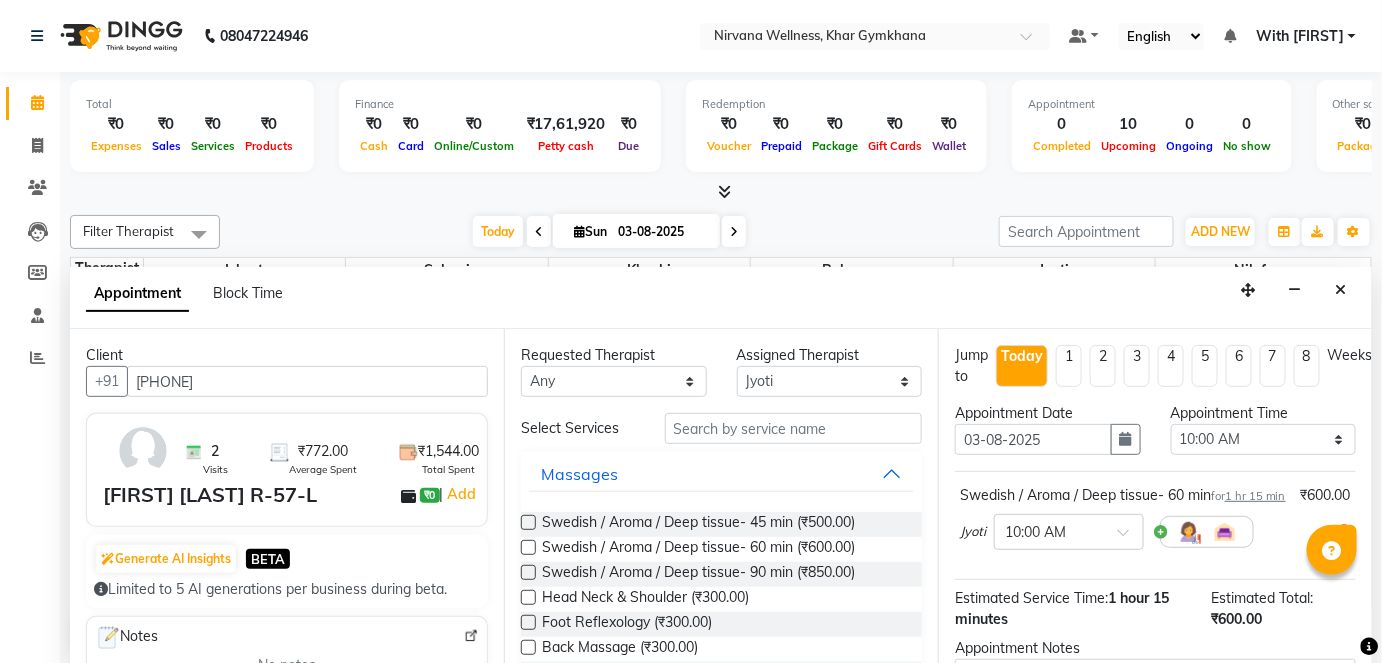 scroll, scrollTop: 231, scrollLeft: 0, axis: vertical 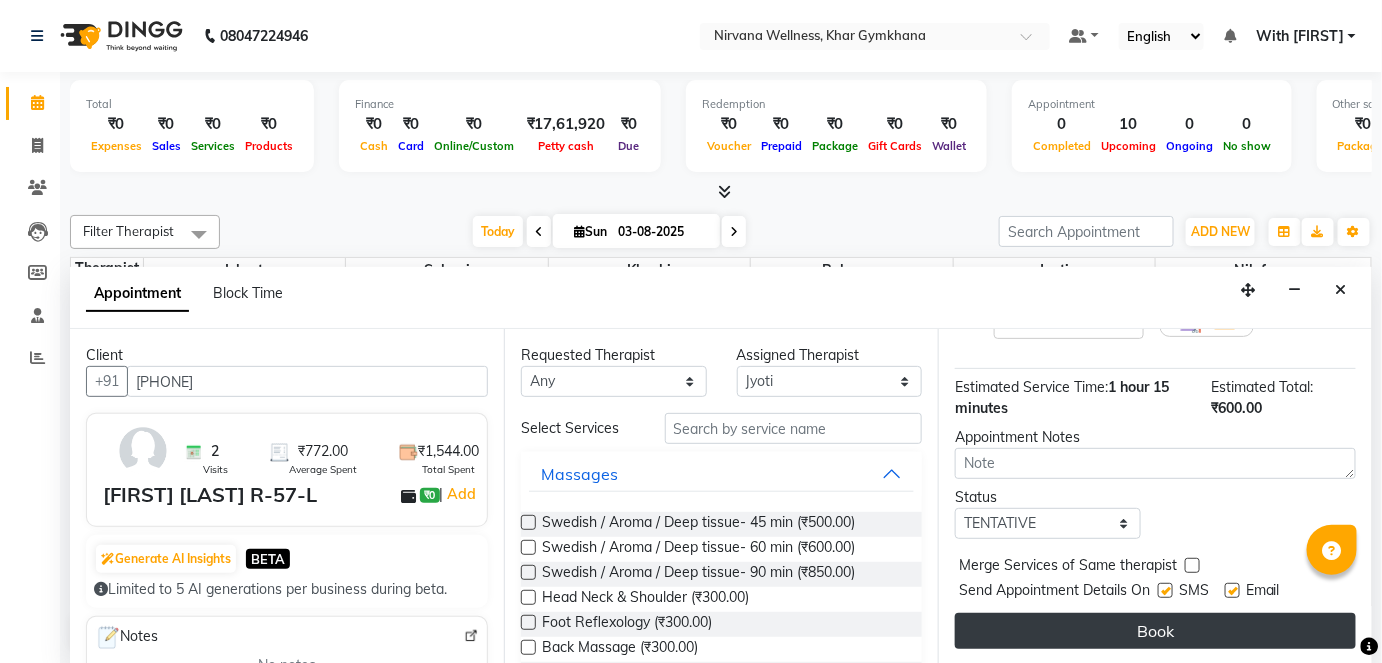 click on "Book" at bounding box center [1155, 631] 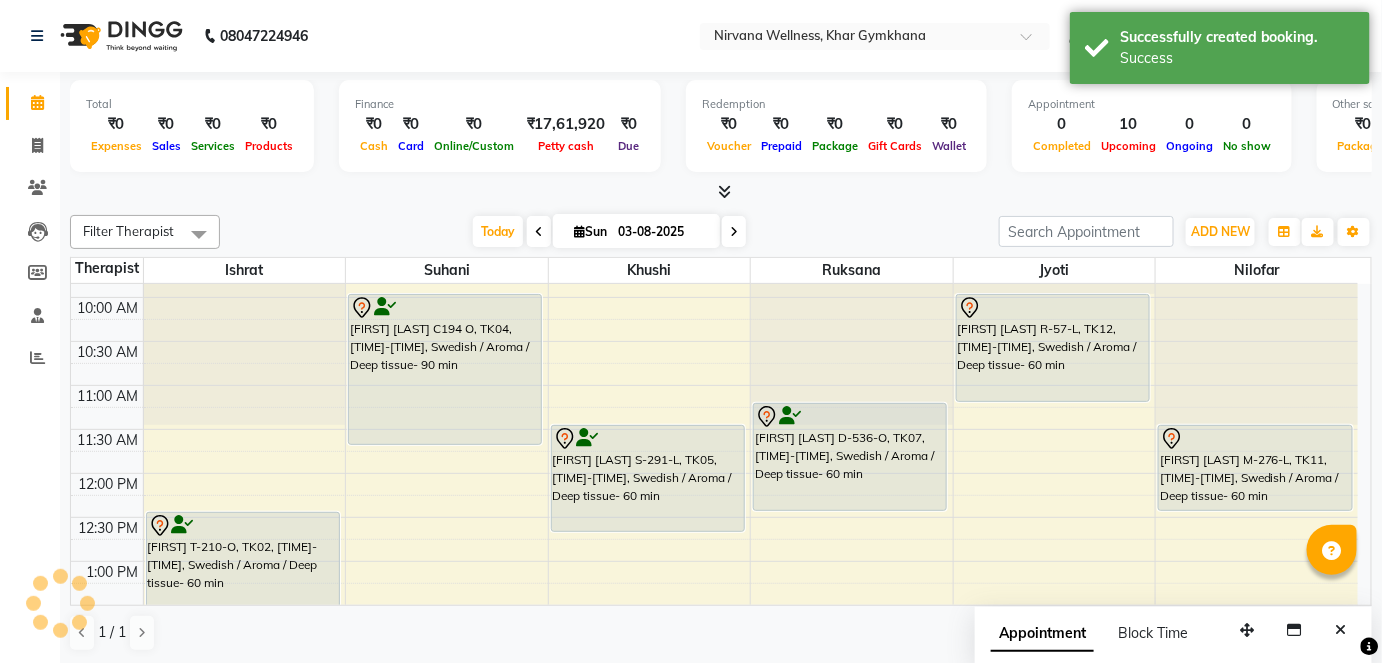scroll, scrollTop: 0, scrollLeft: 0, axis: both 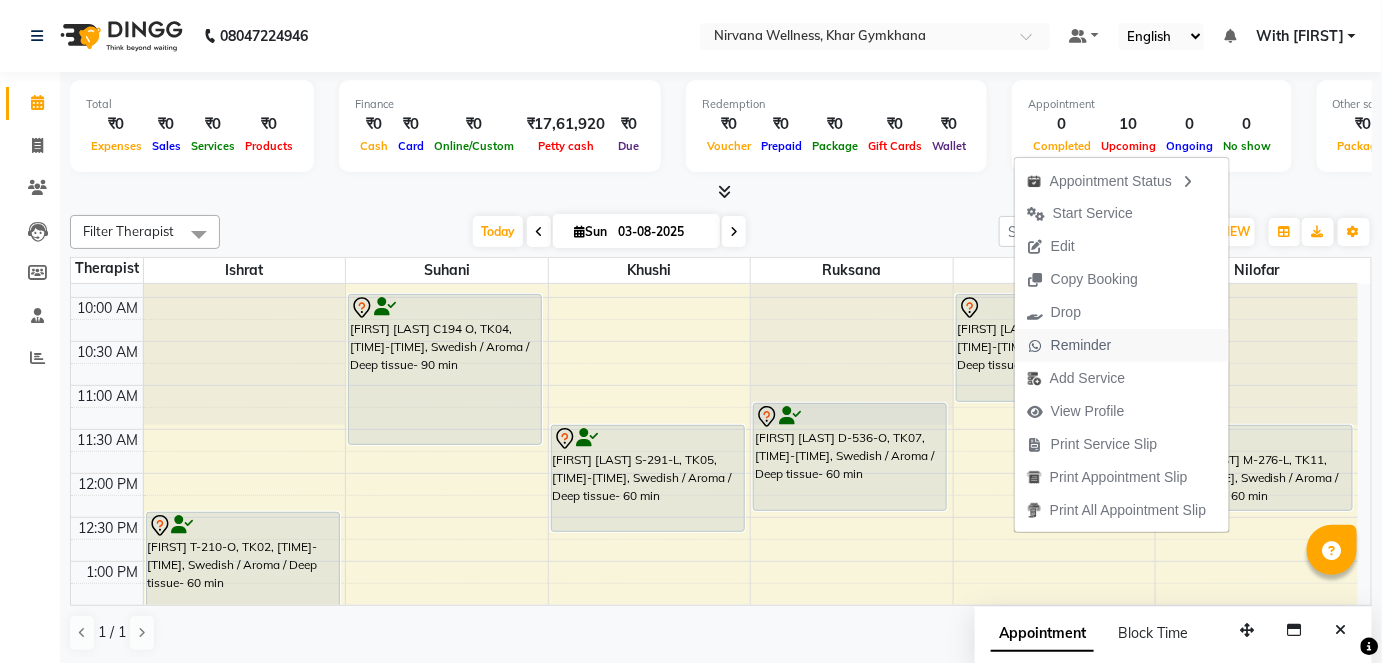click on "Reminder" at bounding box center (1081, 345) 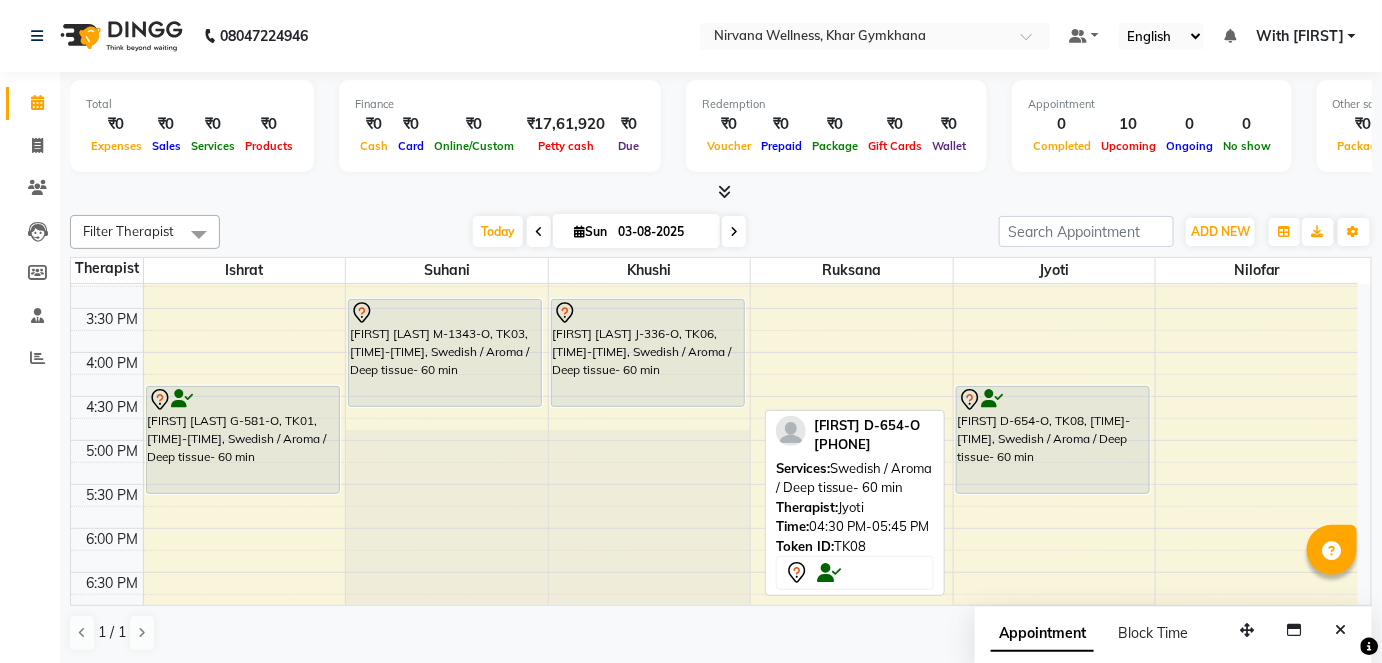 scroll, scrollTop: 704, scrollLeft: 0, axis: vertical 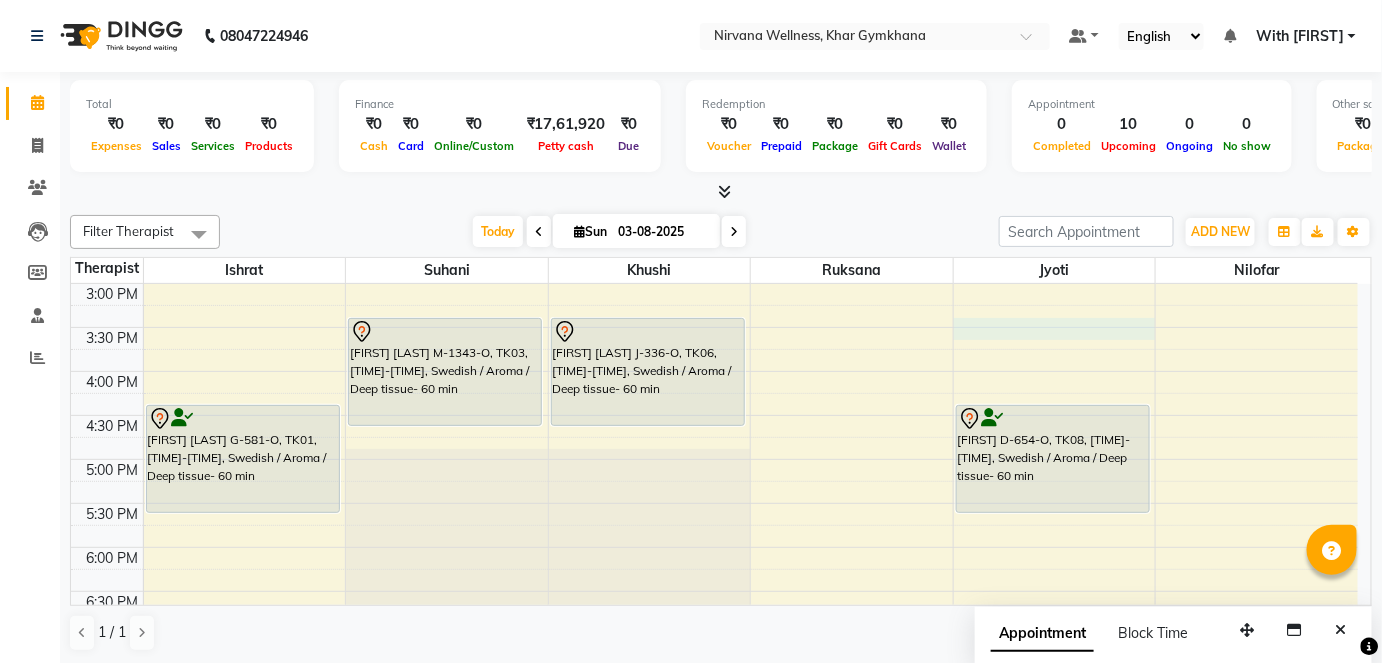 click on "7:00 AM 7:30 AM 8:00 AM 8:30 AM 9:00 AM 9:30 AM 10:00 AM 10:30 AM 11:00 AM 11:30 AM 12:00 PM 12:30 PM 1:00 PM 1:30 PM 2:00 PM 2:30 PM 3:00 PM 3:30 PM 4:00 PM 4:30 PM 5:00 PM 5:30 PM 6:00 PM 6:30 PM 7:00 PM 7:30 PM 8:00 PM 8:30 PM 9:00 PM 9:30 PM 10:00 PM 10:30 PM             [FIRST] T-210-O, TK02, [TIME]-[TIME], Swedish / Aroma / Deep tissue- 60 min             [FIRST] [LAST] G-581-O, TK01, [TIME]-[TIME], Swedish / Aroma / Deep tissue- 60 min             [FIRST] [LAST] C194 O, TK04, [TIME]-[TIME], Swedish / Aroma / Deep tissue- 90 min             [FIRST] [LAST] M-1343-O, TK03, [TIME]-[TIME], Swedish / Aroma / Deep tissue- 60 min             [FIRST] [LAST] S-291-L, TK05, [TIME]-[TIME], Swedish / Aroma / Deep tissue- 60 min             [FIRST] [LAST] J-336-O, TK06, [TIME]-[TIME], Swedish / Aroma / Deep tissue- 60 min             [FIRST] [LAST] D-536-O, TK07, [TIME]-[TIME], Swedish / Aroma / Deep tissue- 60 min" at bounding box center (714, 283) 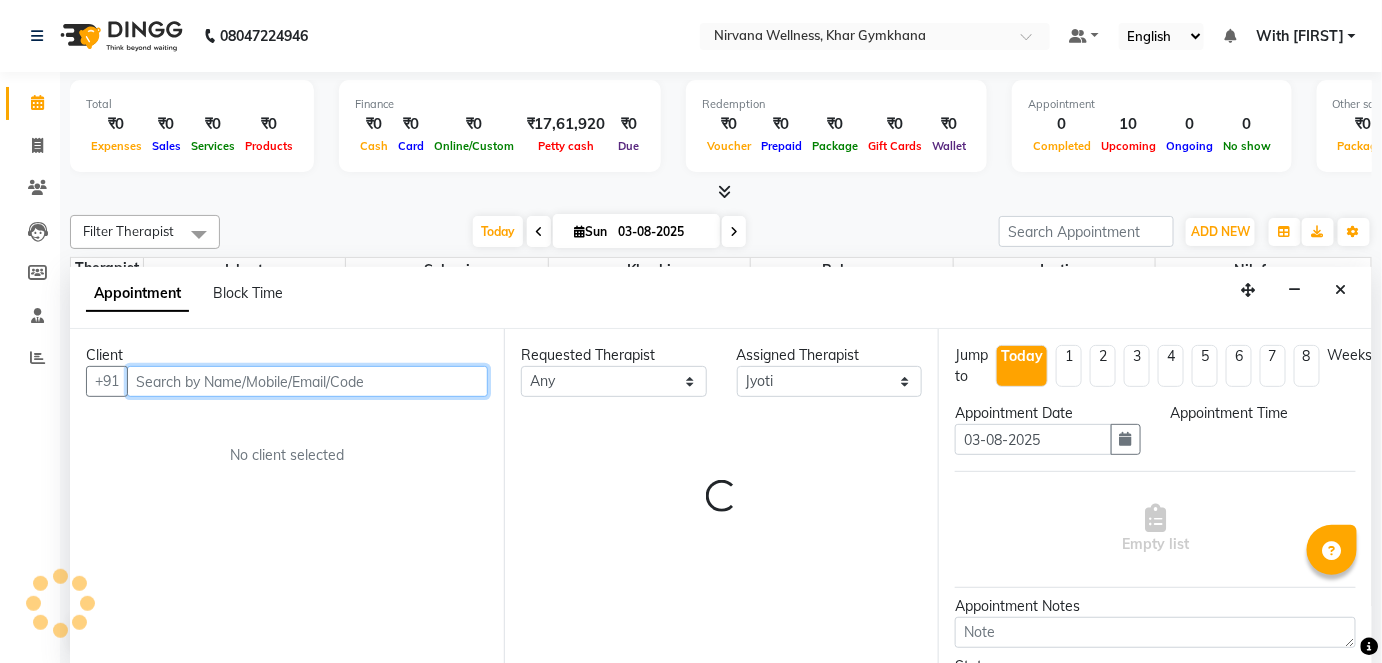 scroll, scrollTop: 0, scrollLeft: 0, axis: both 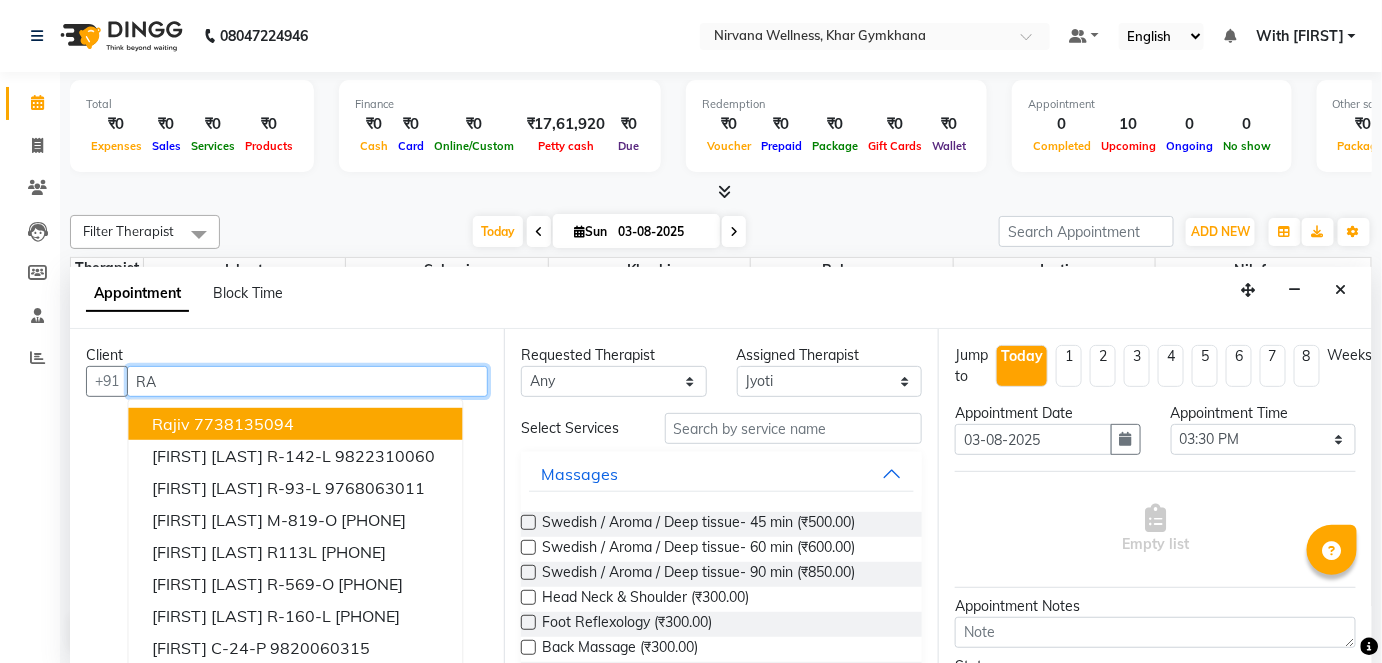 type on "R" 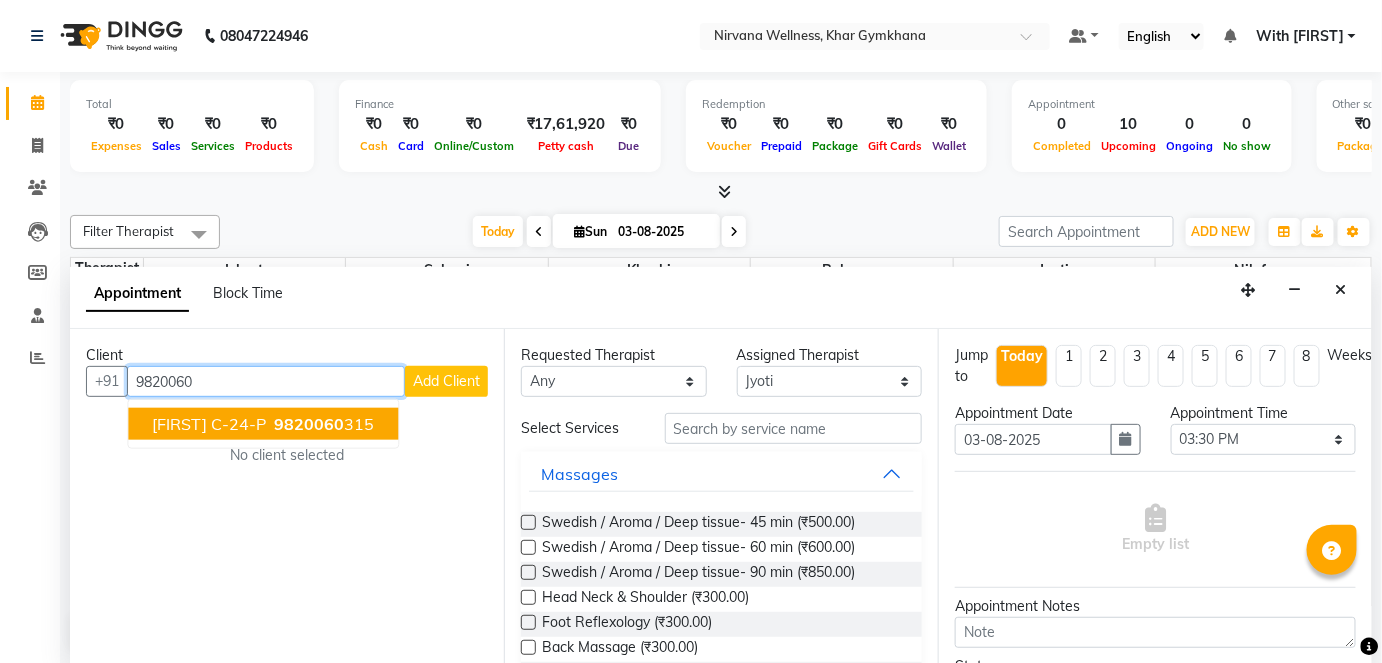 click on "[FIRST] C-24-P   [PHONE]" at bounding box center [263, 424] 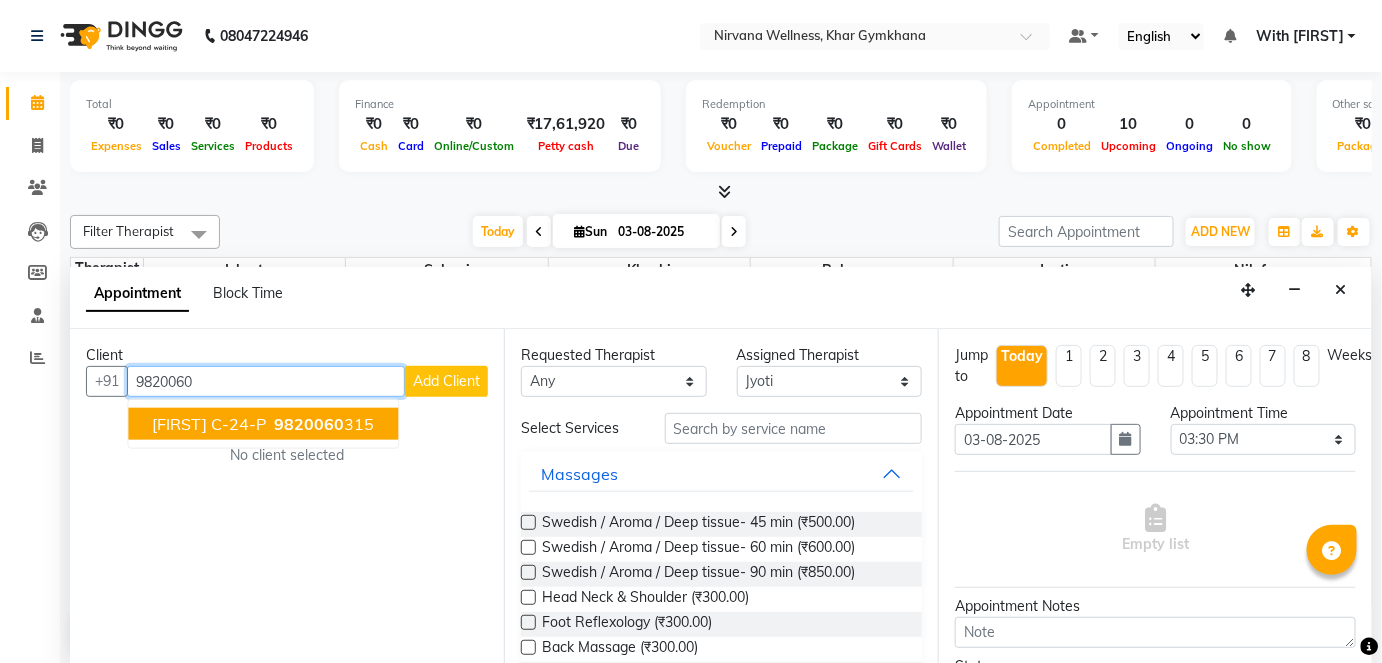 click on "[PHONE]" at bounding box center (322, 424) 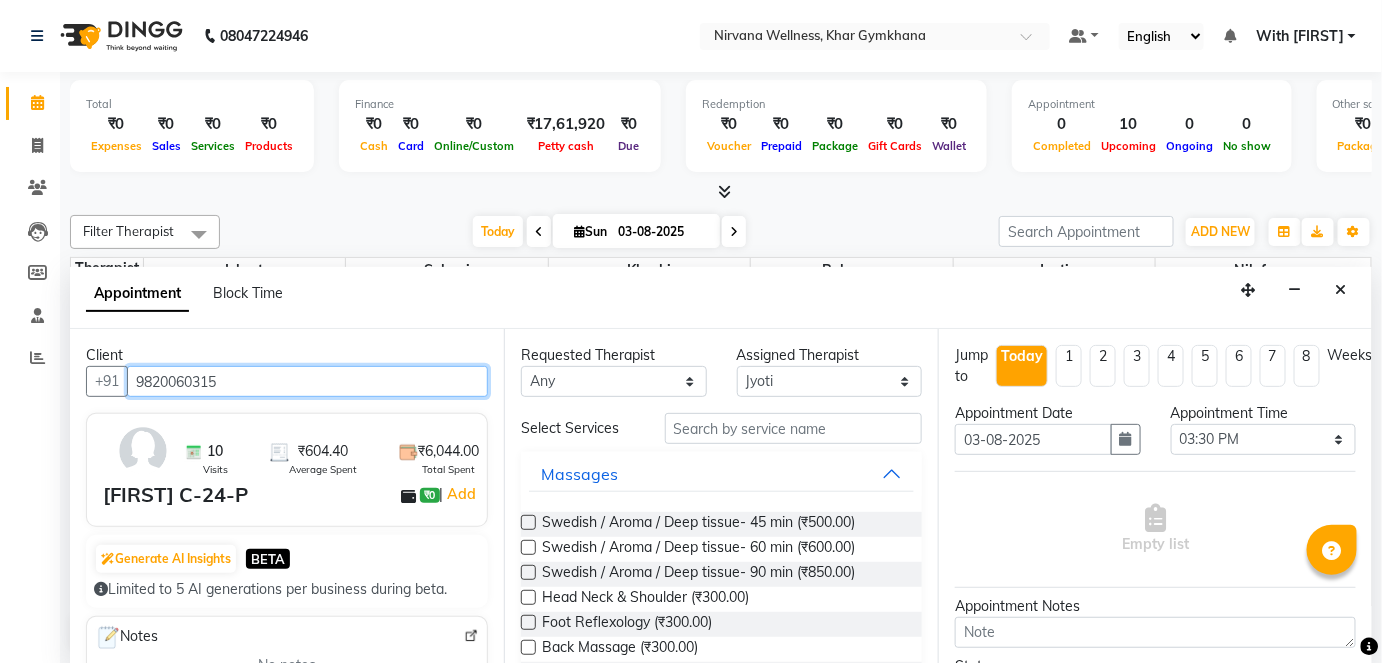 type on "9820060315" 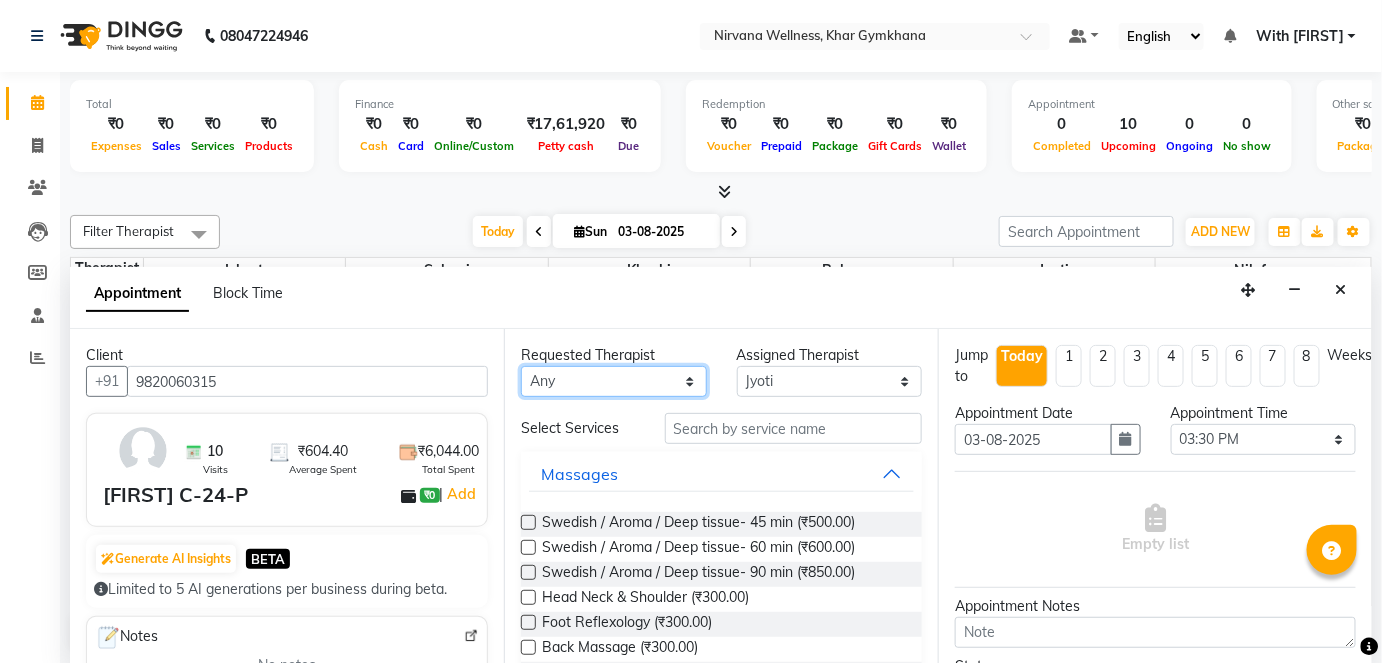 click on "Any Ishrat Jyoti Khushi Nilofar Ruksana  Suhani" at bounding box center [614, 381] 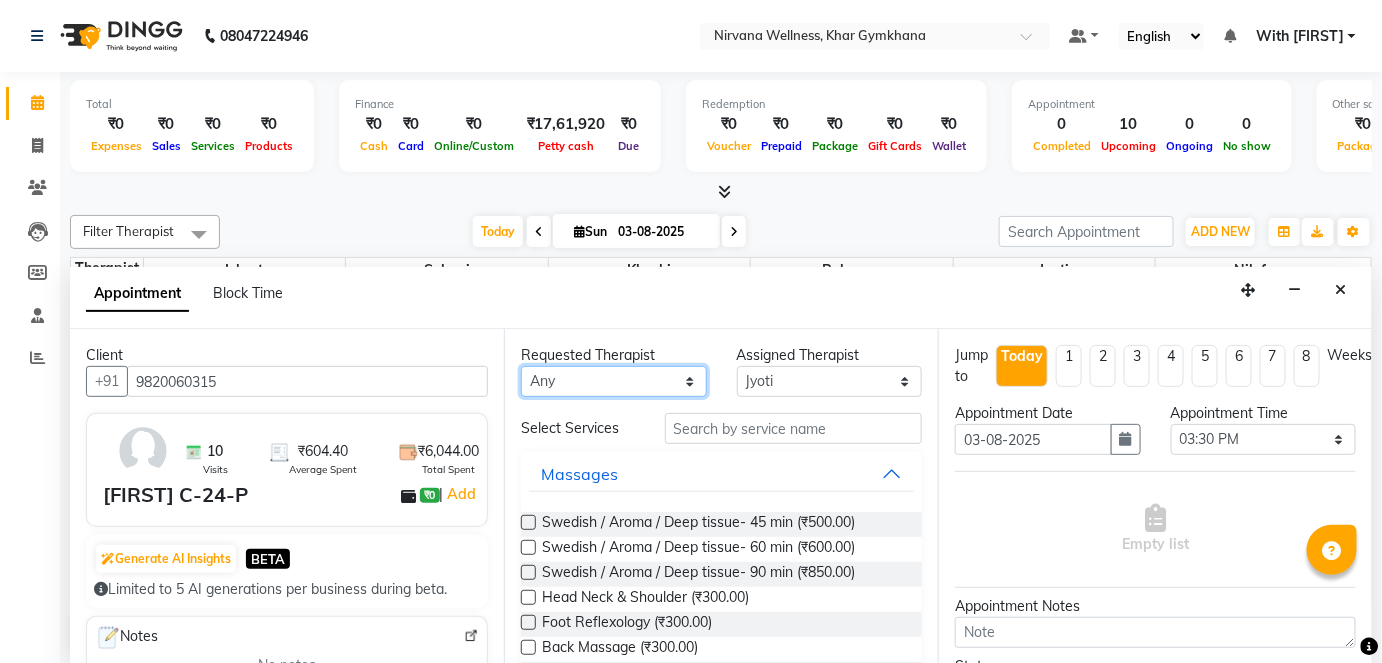 select on "78895" 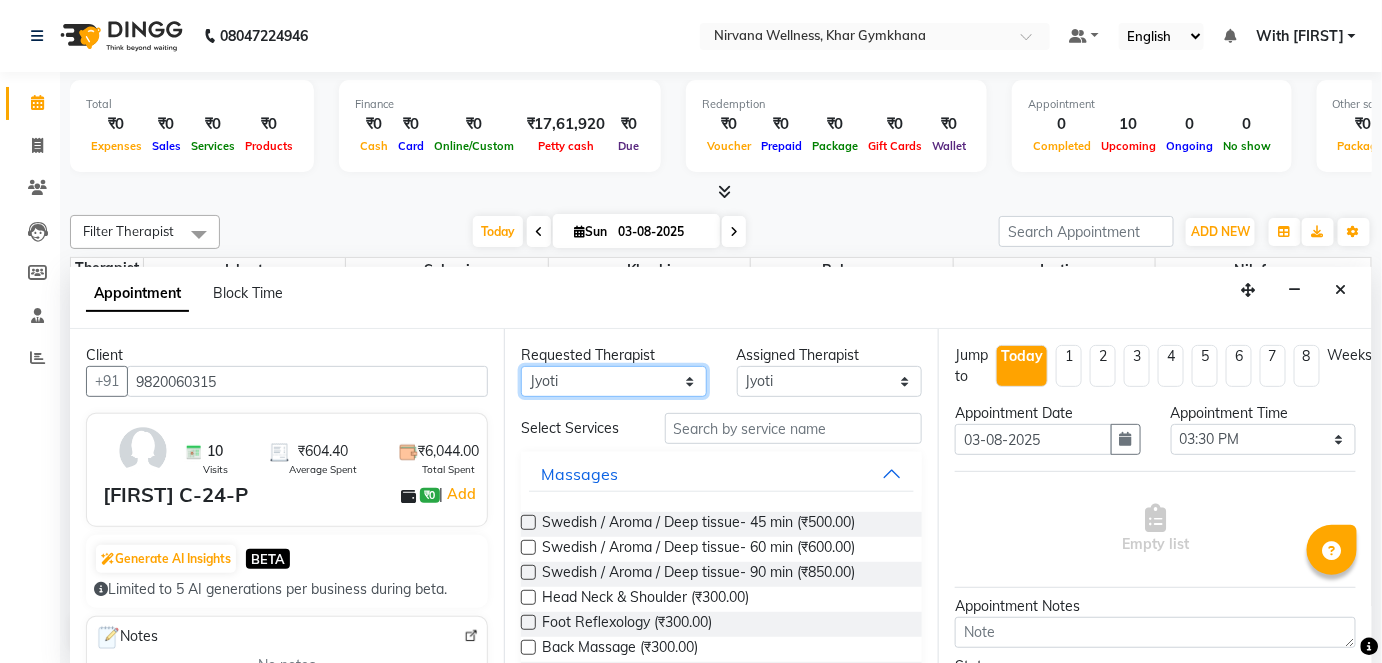 click on "Any Ishrat Jyoti Khushi Nilofar Ruksana  Suhani" at bounding box center [614, 381] 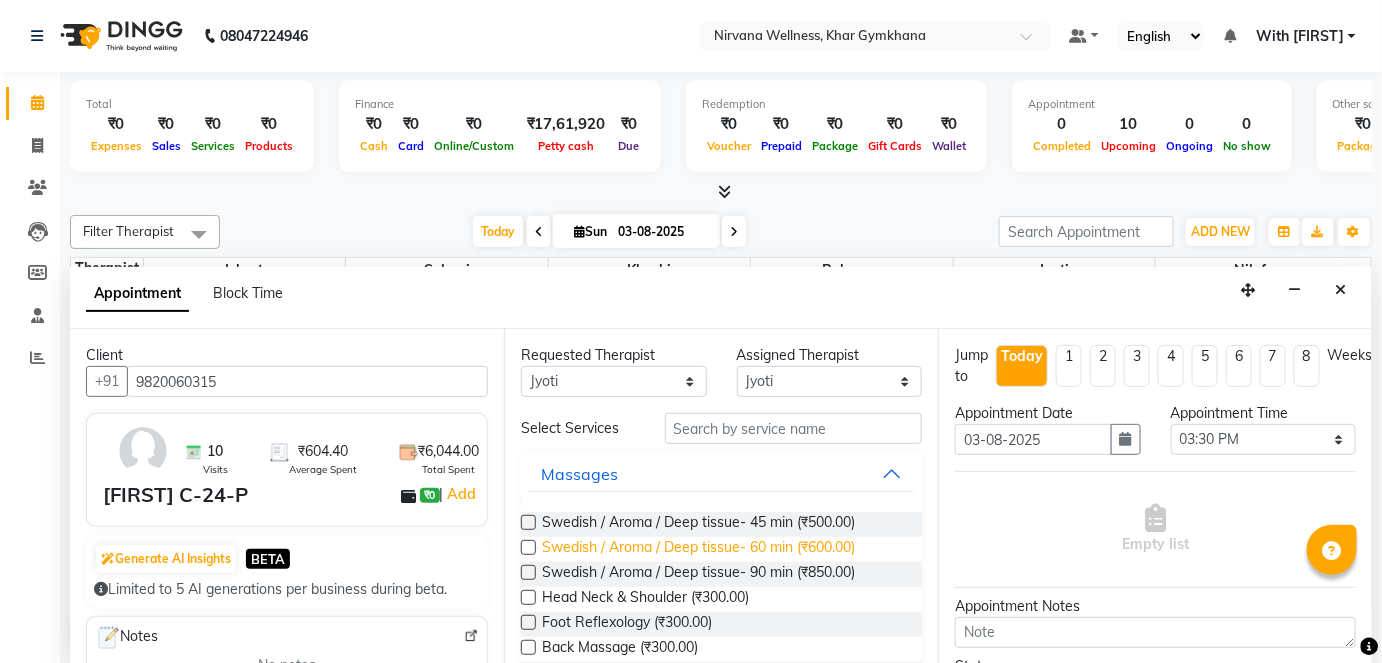 drag, startPoint x: 764, startPoint y: 542, endPoint x: 944, endPoint y: 569, distance: 182.01373 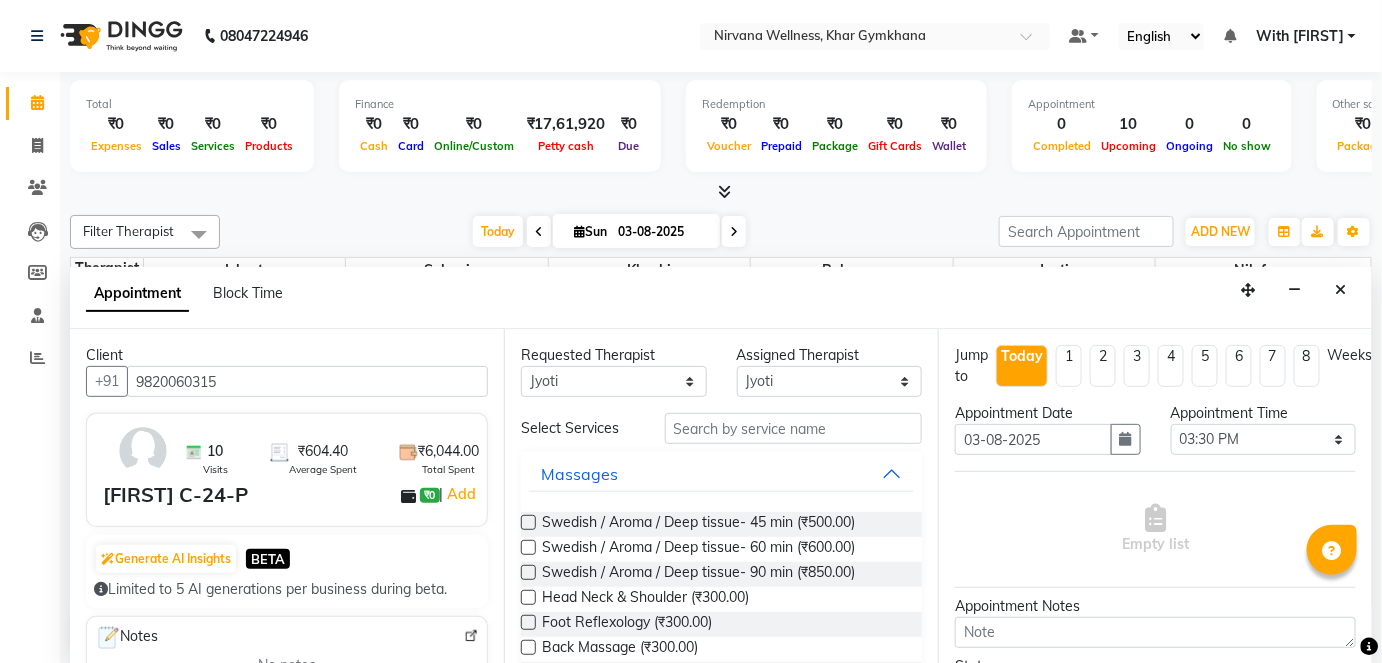 click on "Swedish / Aroma / Deep tissue- 60 min (₹600.00)" at bounding box center (698, 549) 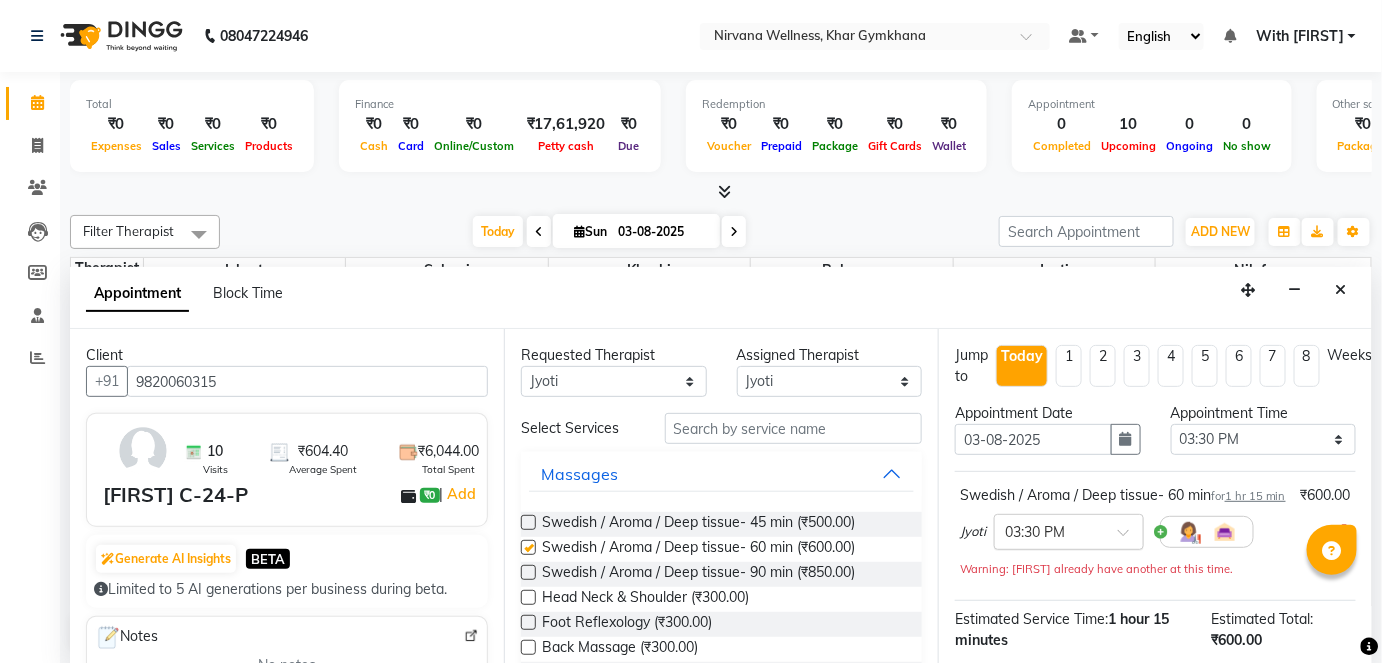 checkbox on "false" 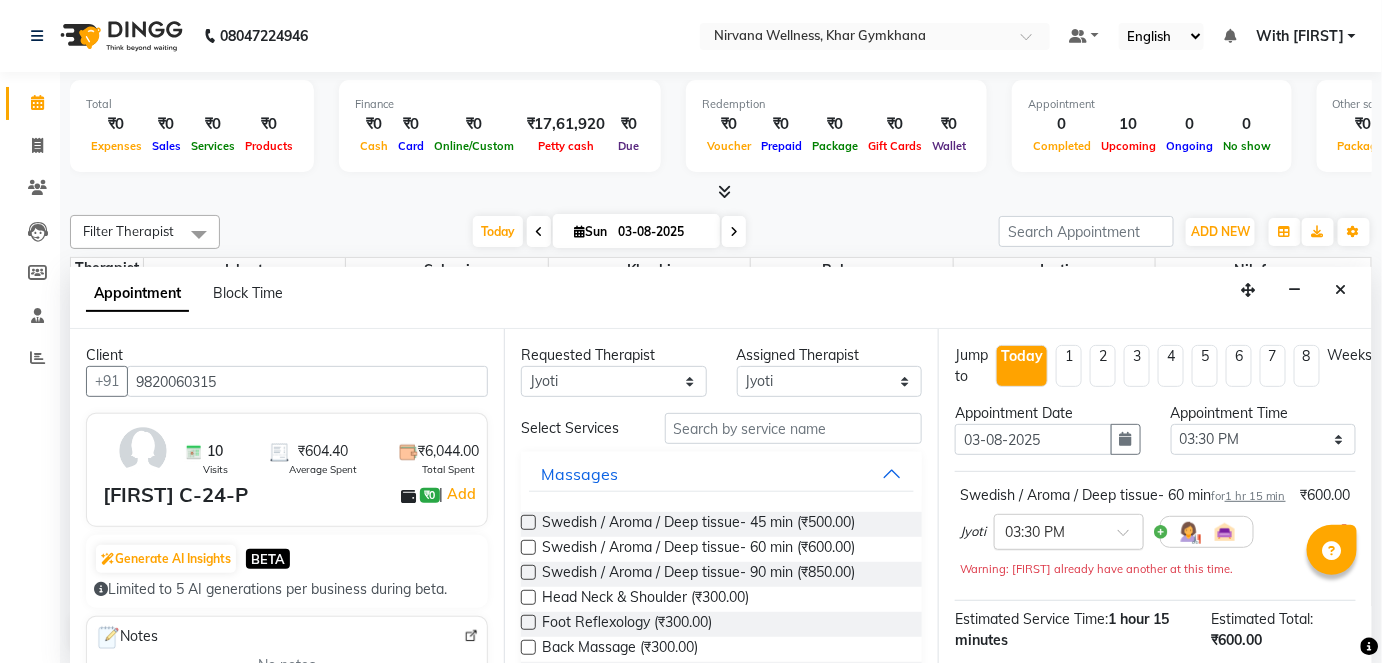 scroll, scrollTop: 252, scrollLeft: 0, axis: vertical 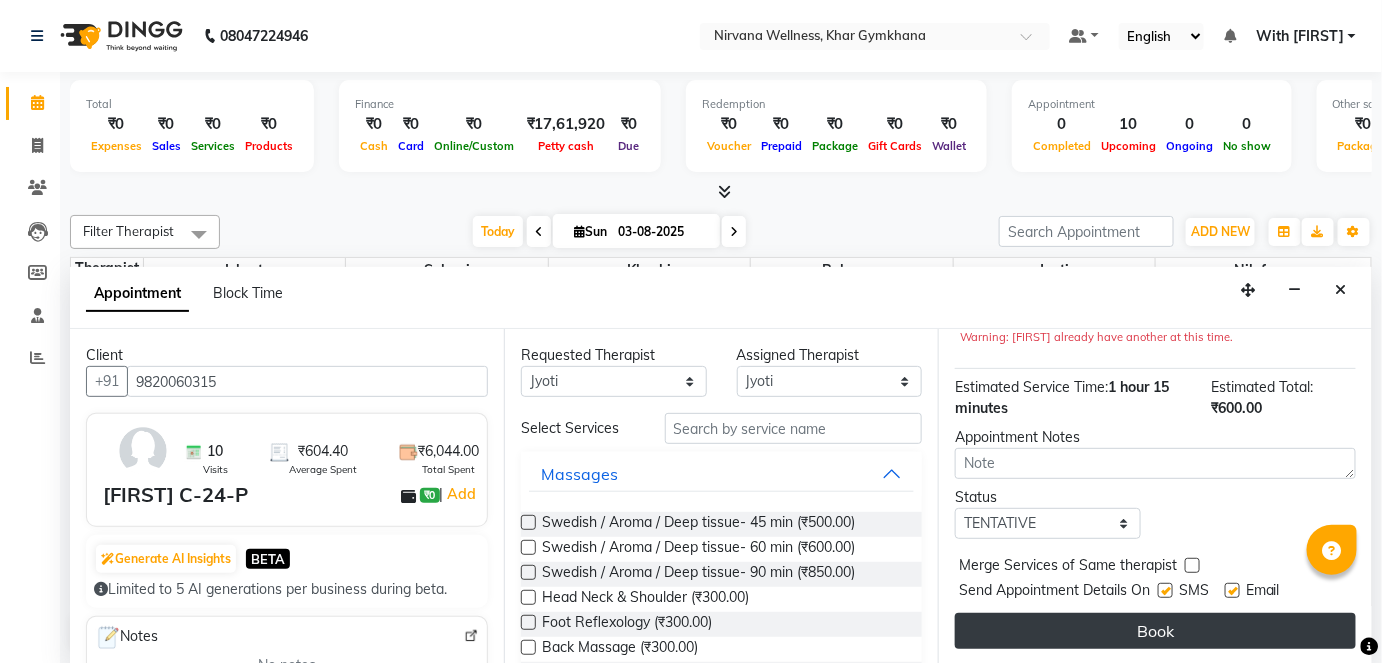 click on "Book" at bounding box center (1155, 631) 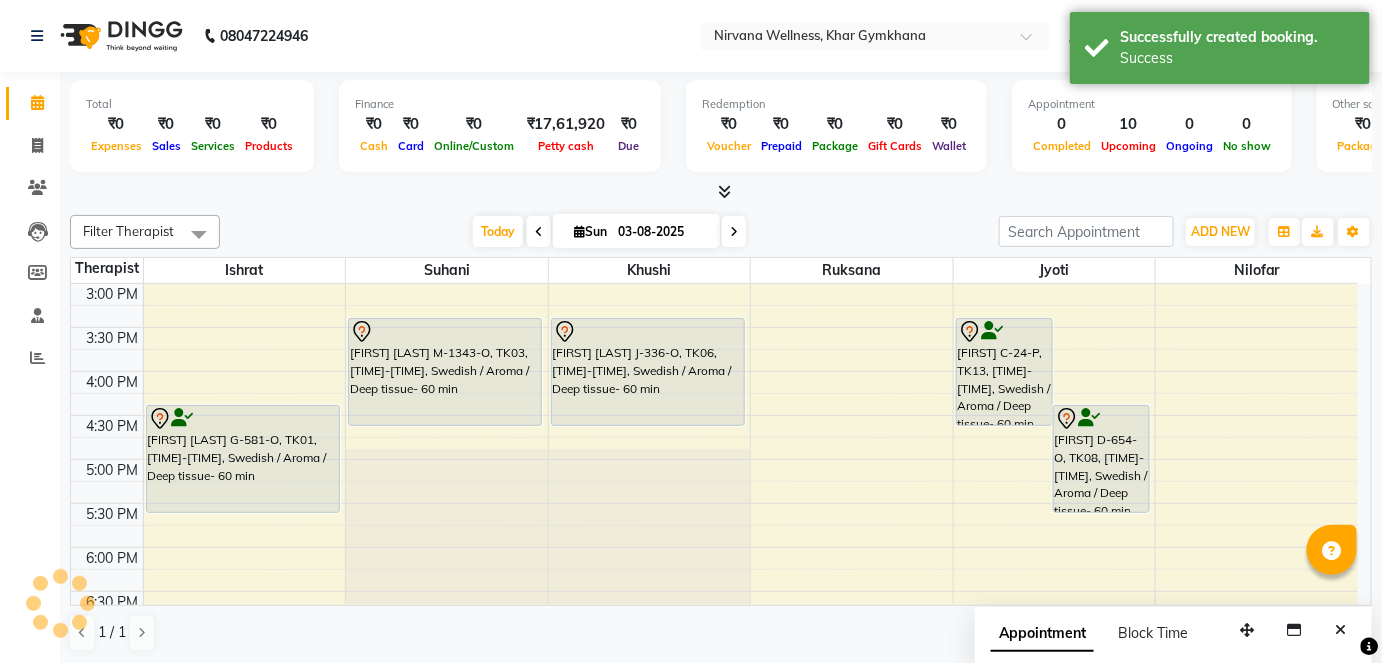 scroll, scrollTop: 0, scrollLeft: 0, axis: both 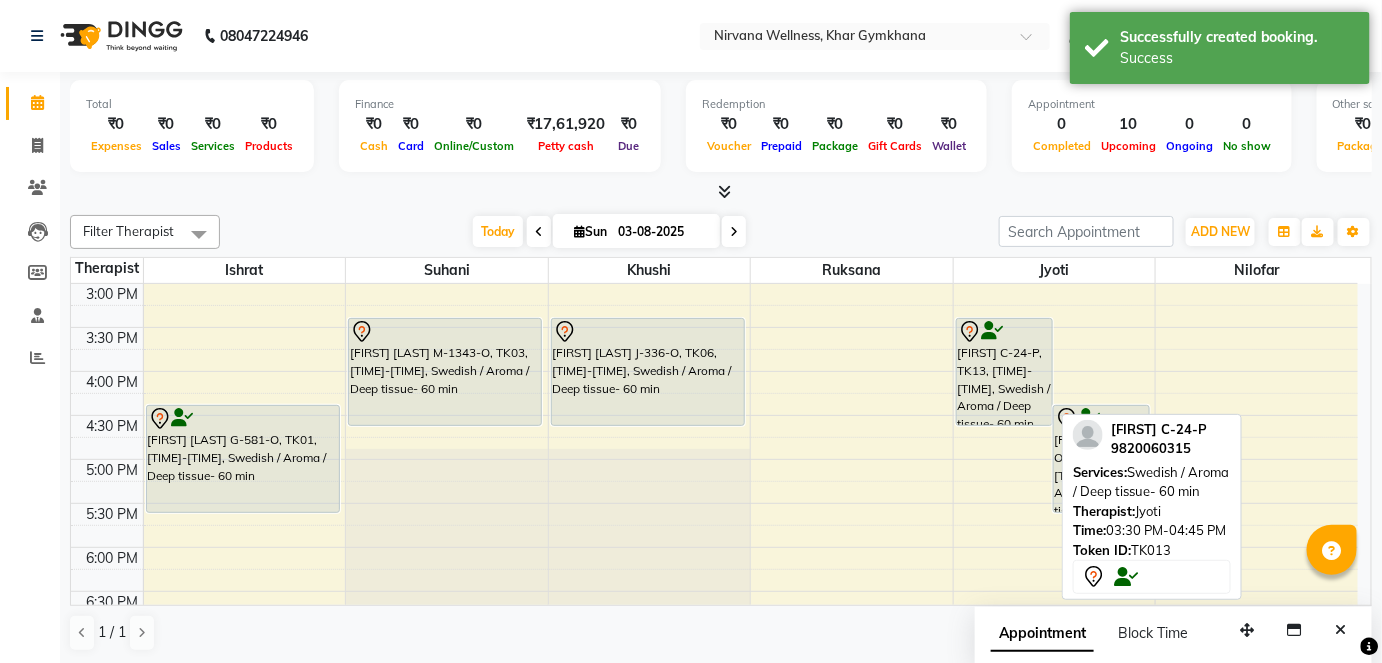 click on "[FIRST] C-24-P, TK13, [TIME]-[TIME], Swedish / Aroma / Deep tissue- 60 min" at bounding box center (1004, 372) 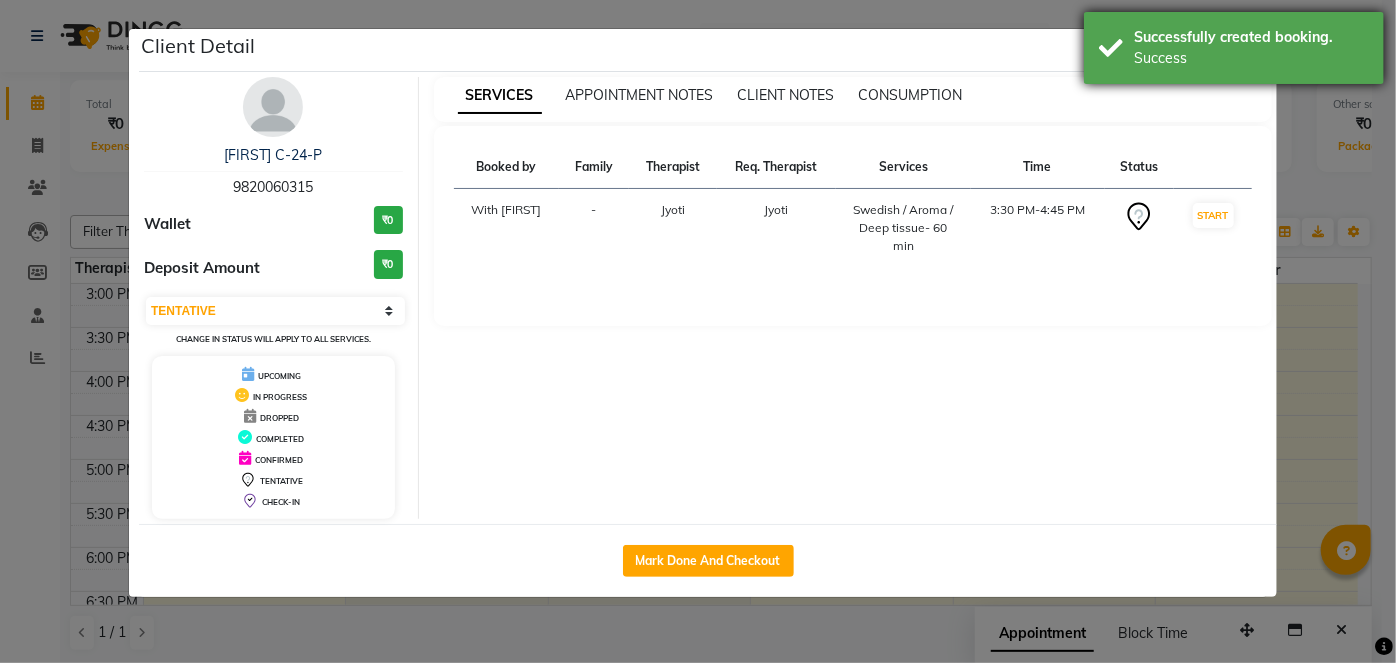 click on "Successfully created booking." at bounding box center [1251, 37] 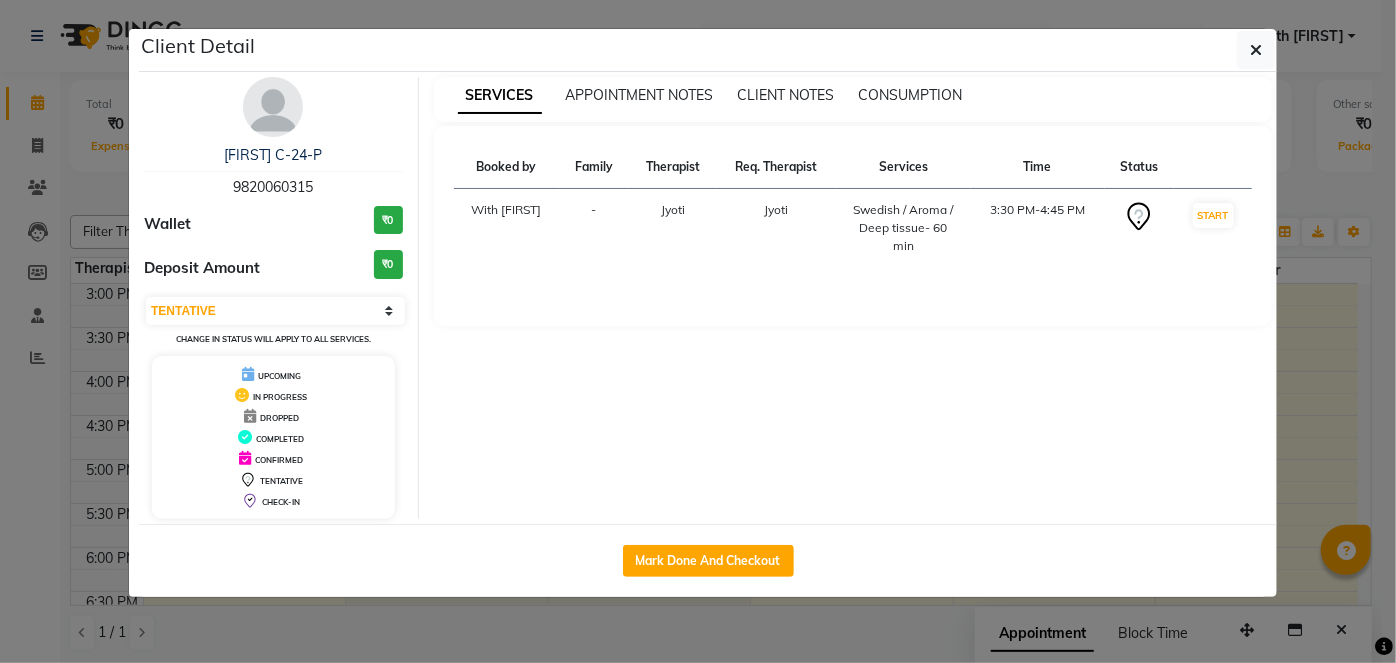 click 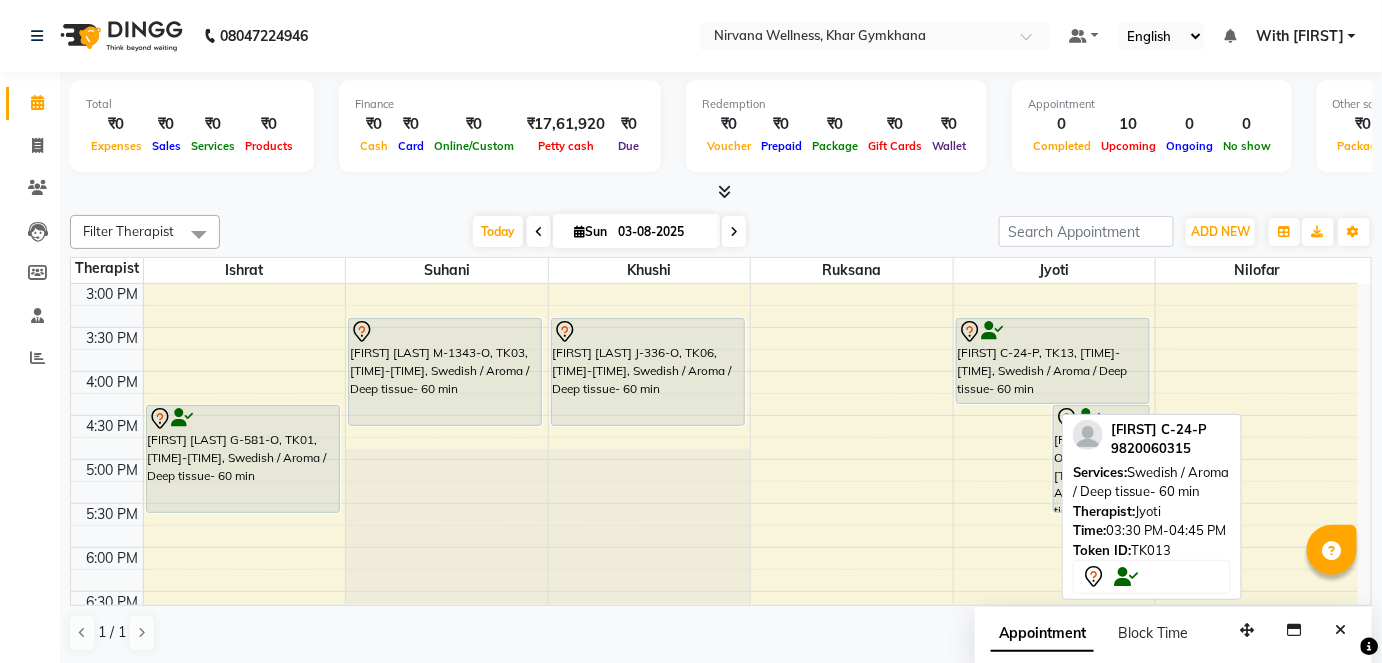 drag, startPoint x: 1023, startPoint y: 422, endPoint x: 1028, endPoint y: 400, distance: 22.561028 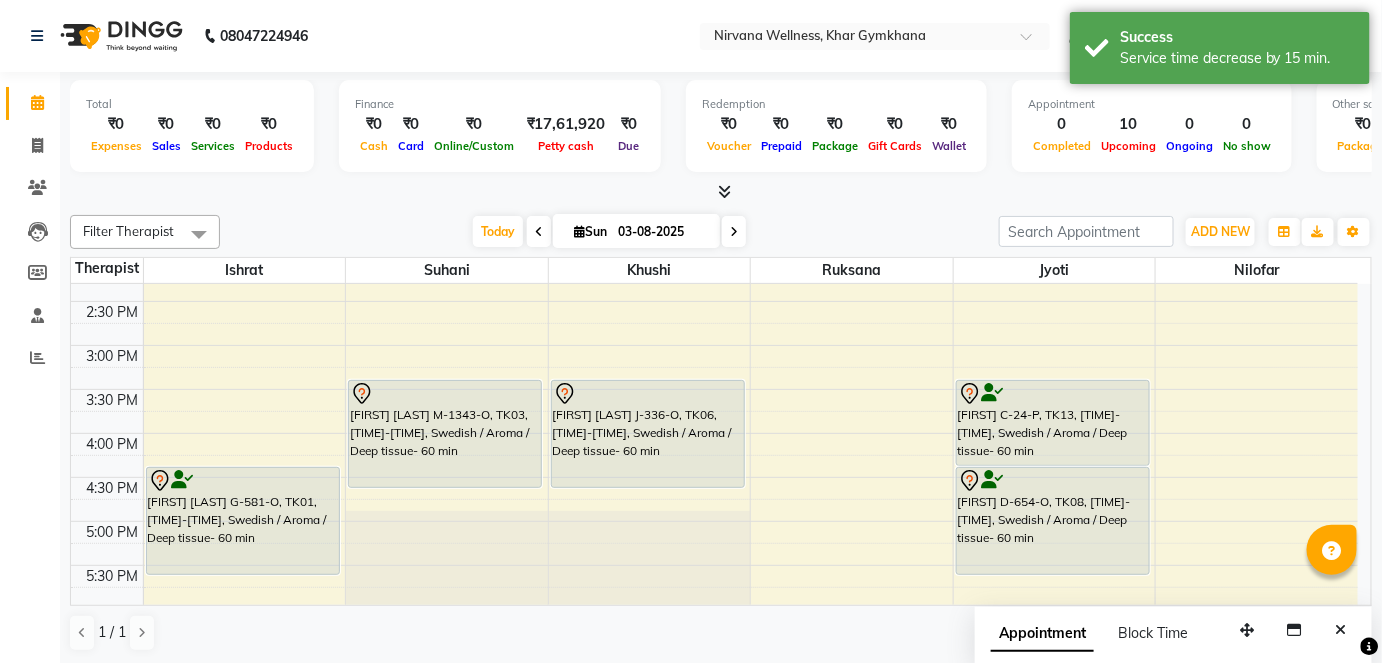 scroll, scrollTop: 727, scrollLeft: 0, axis: vertical 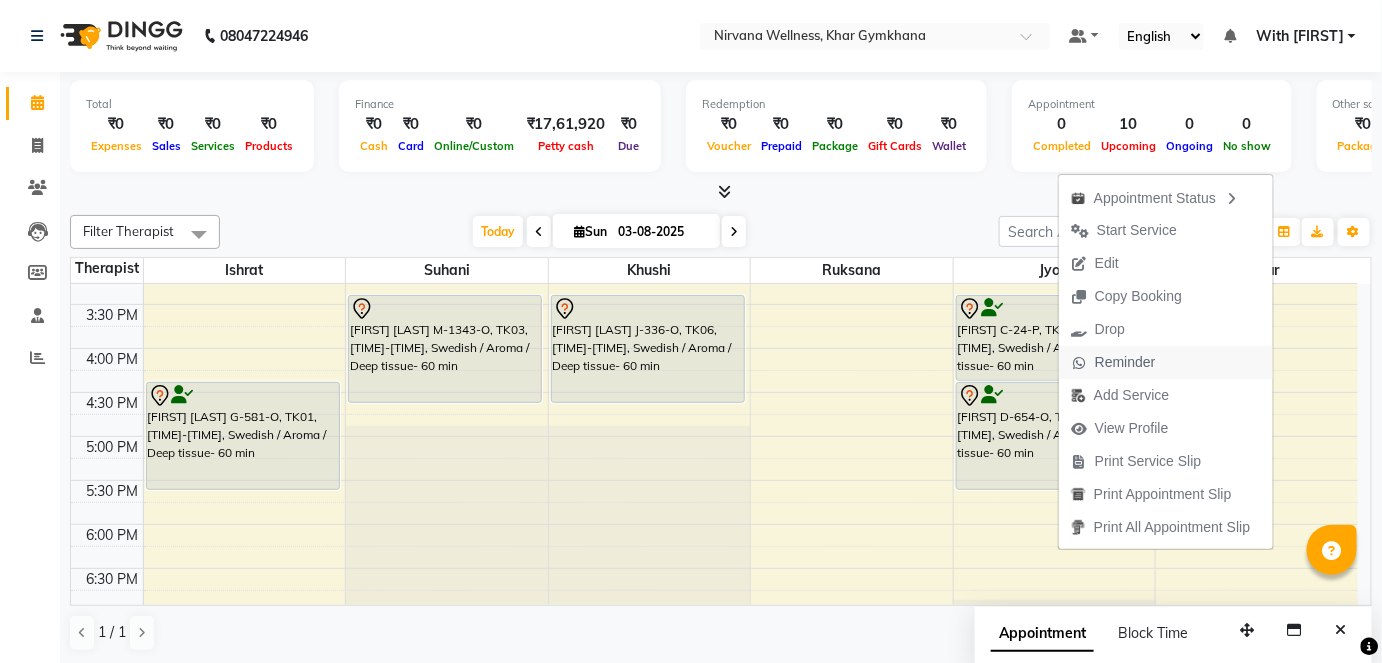 click on "Reminder" at bounding box center (1125, 362) 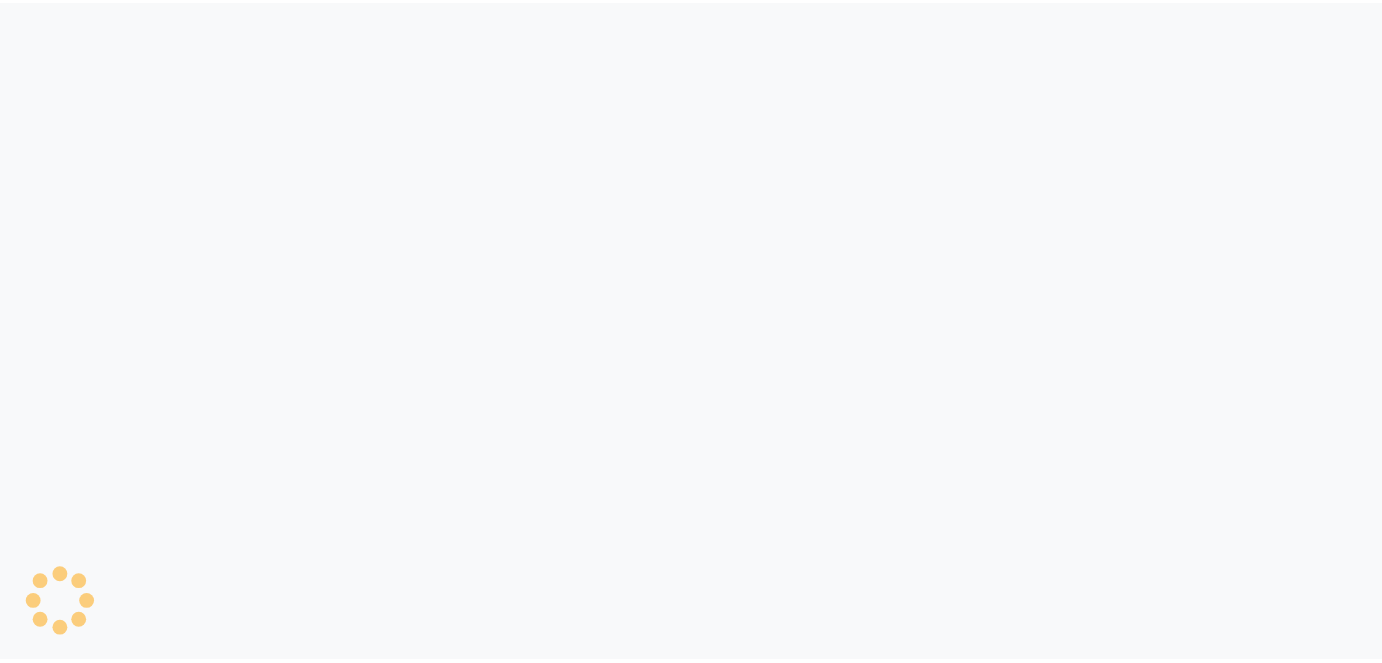 scroll, scrollTop: 0, scrollLeft: 0, axis: both 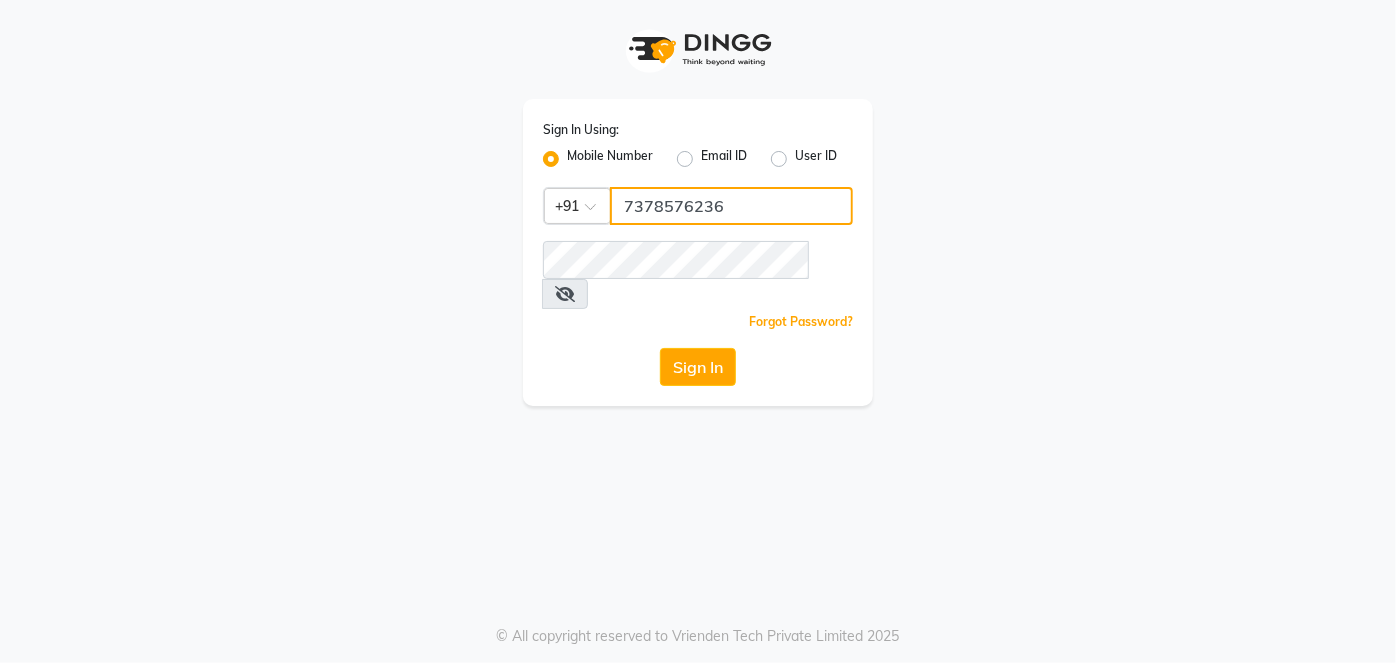 click on "7378576236" 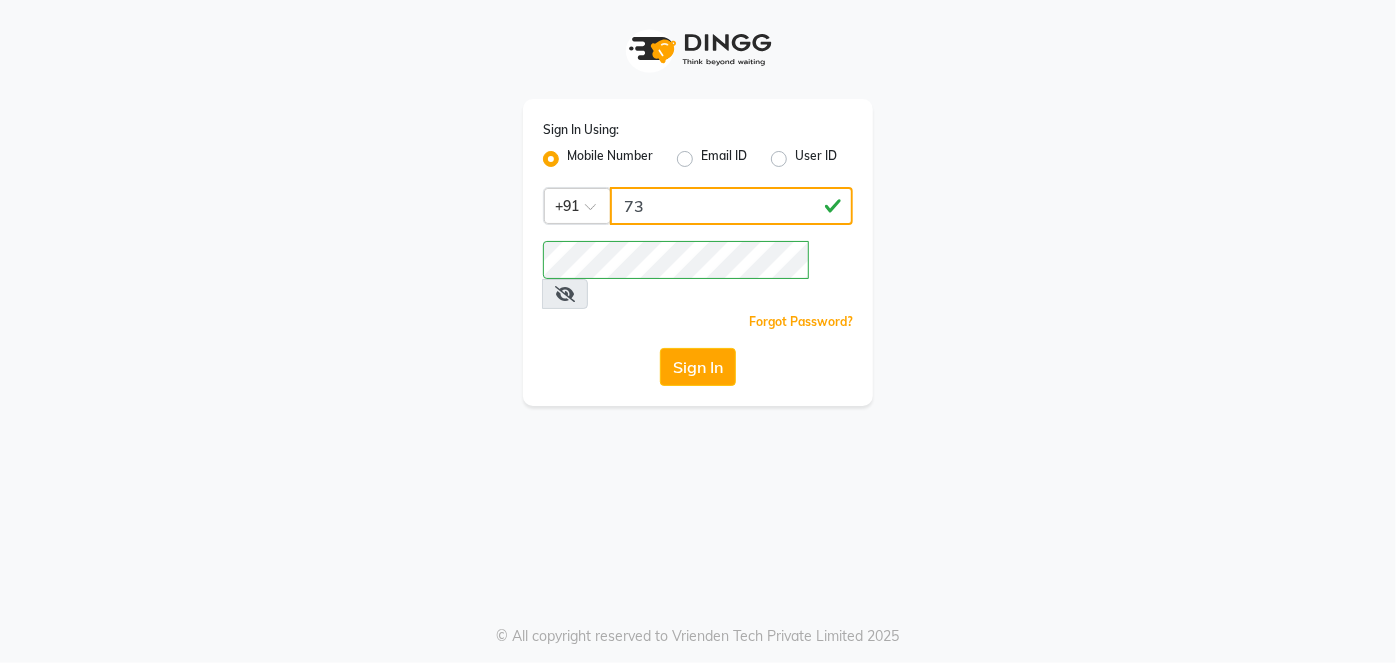 type on "7" 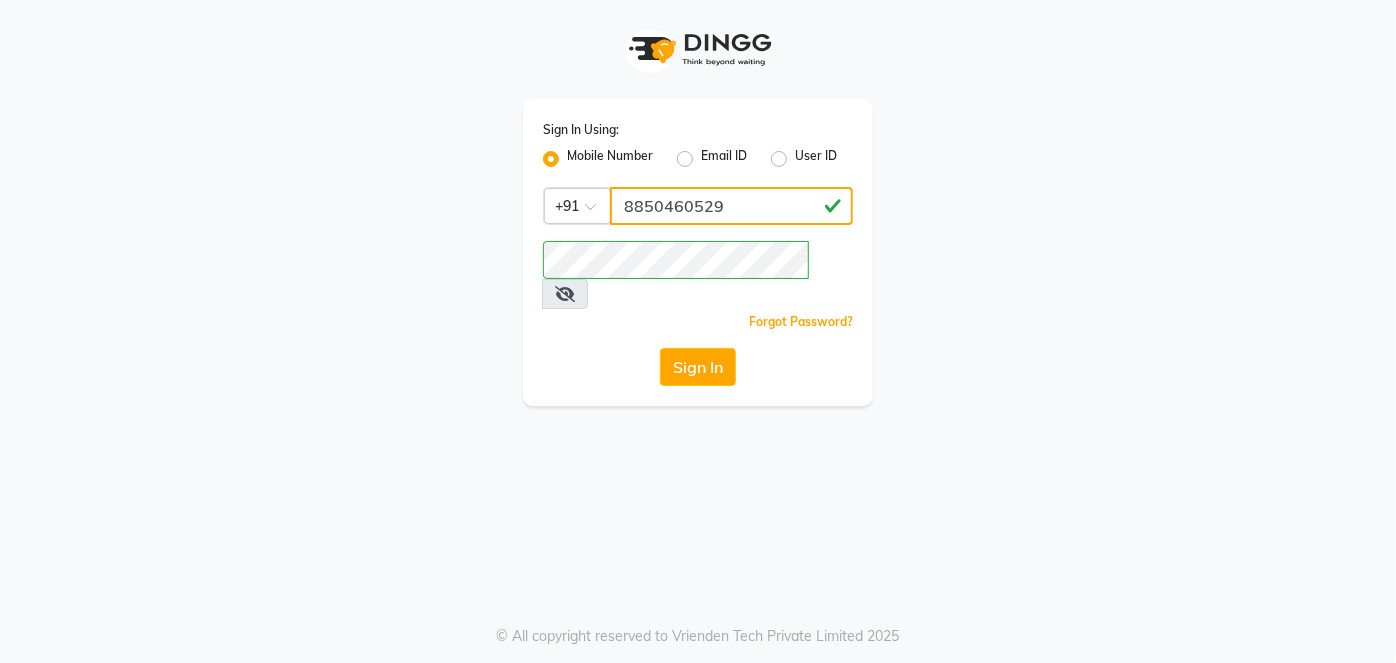 type on "8850460529" 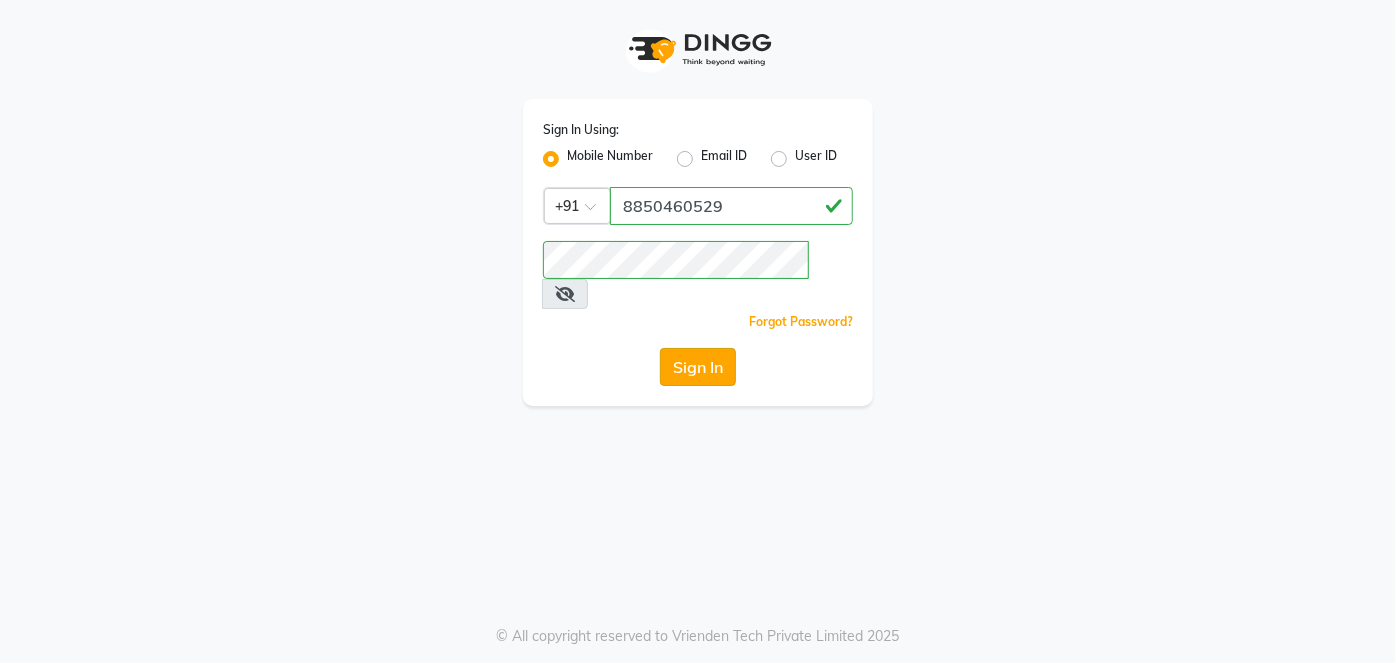 click on "Sign In" 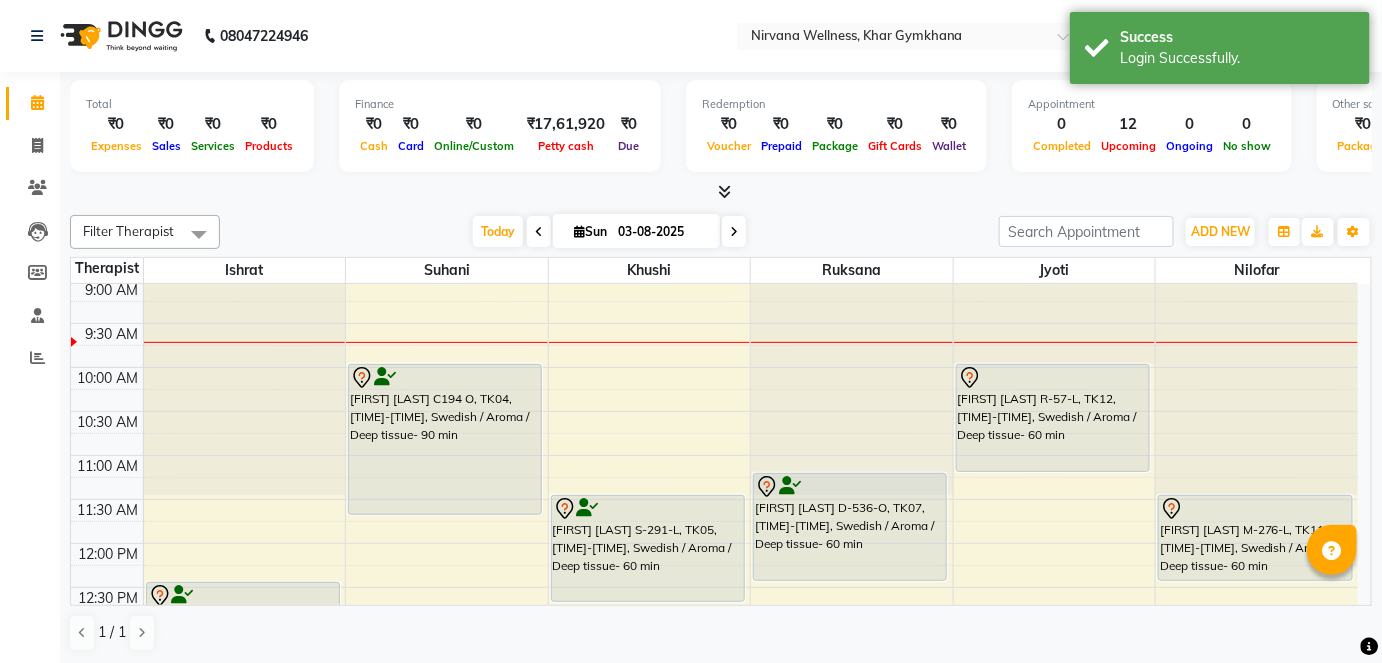 scroll, scrollTop: 181, scrollLeft: 0, axis: vertical 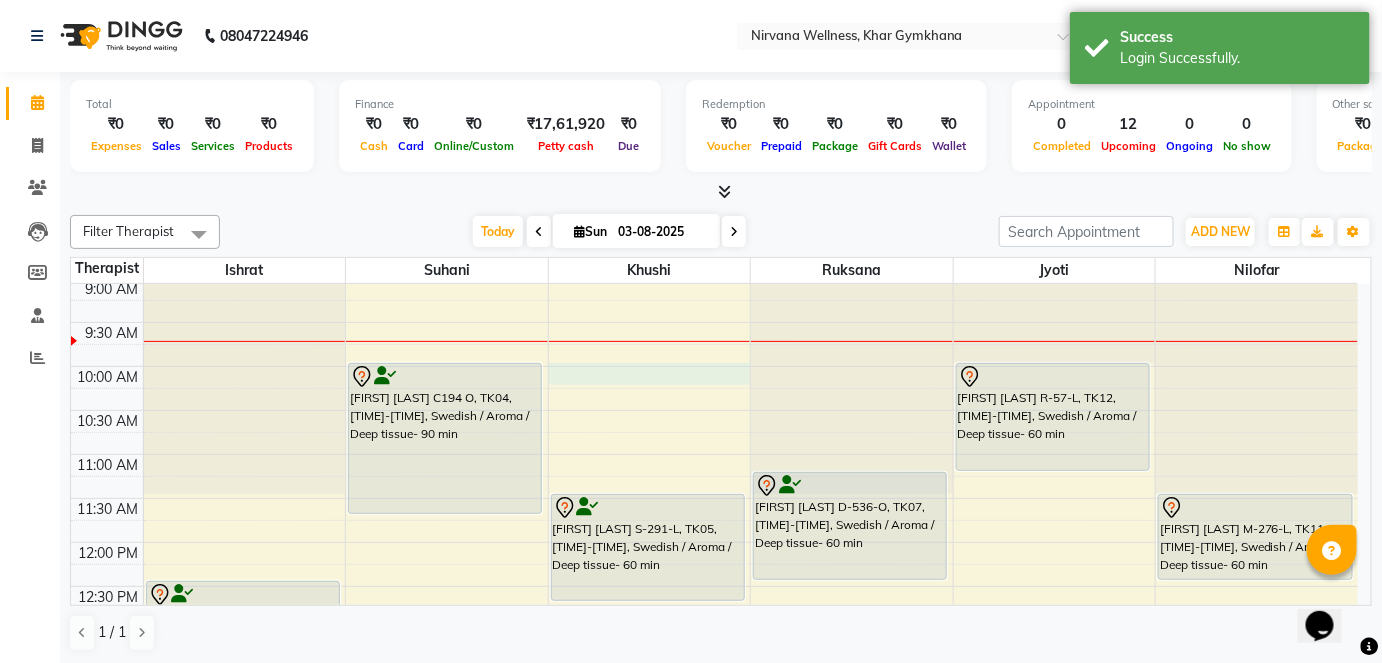 click on "7:00 AM 7:30 AM 8:00 AM 8:30 AM 9:00 AM 9:30 AM 10:00 AM 10:30 AM 11:00 AM 11:30 AM 12:00 PM 12:30 PM 1:00 PM 1:30 PM 2:00 PM 2:30 PM 3:00 PM 3:30 PM 4:00 PM 4:30 PM 5:00 PM 5:30 PM 6:00 PM 6:30 PM 7:00 PM 7:30 PM 8:00 PM 8:30 PM 9:00 PM 9:30 PM 10:00 PM 10:30 PM             [FIRST] T-210-O, TK02, [TIME]-[TIME], Swedish / Aroma / Deep tissue- 60 min             [FIRST] [LAST] G-581-O, TK01, [TIME]-[TIME], Swedish / Aroma / Deep tissue- 60 min             [FIRST] [LAST] C194 O, TK04, [TIME]-[TIME], Swedish / Aroma / Deep tissue- 90 min             [FIRST] [LAST] M-1343-O, TK03, [TIME]-[TIME], Swedish / Aroma / Deep tissue- 60 min             [FIRST] [LAST] S-291-L, TK05, [TIME]-[TIME], Swedish / Aroma / Deep tissue- 60 min             [FIRST] J-336-O, TK06, [TIME]-[TIME], Swedish / Aroma / Deep tissue- 60 min             [FIRST] [LAST] D-536-O, TK07, [TIME]-[TIME], Swedish / Aroma / Deep tissue- 60 min" at bounding box center (714, 806) 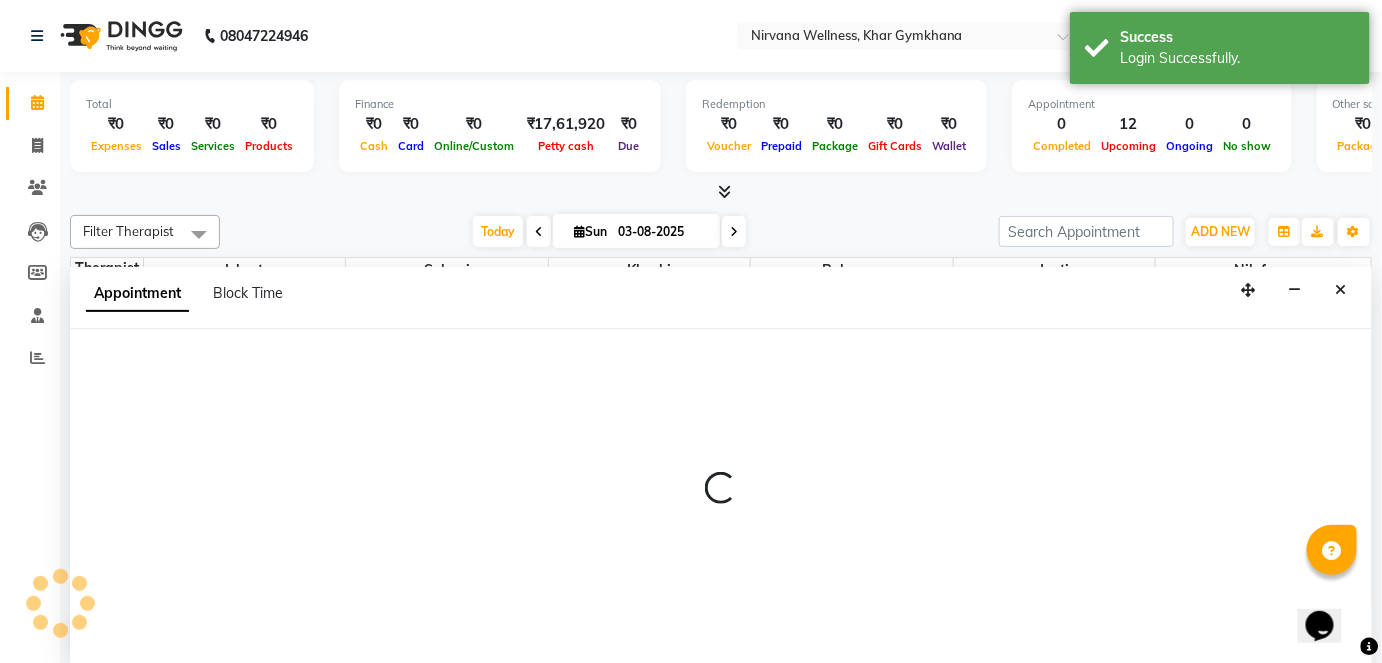 scroll, scrollTop: 0, scrollLeft: 0, axis: both 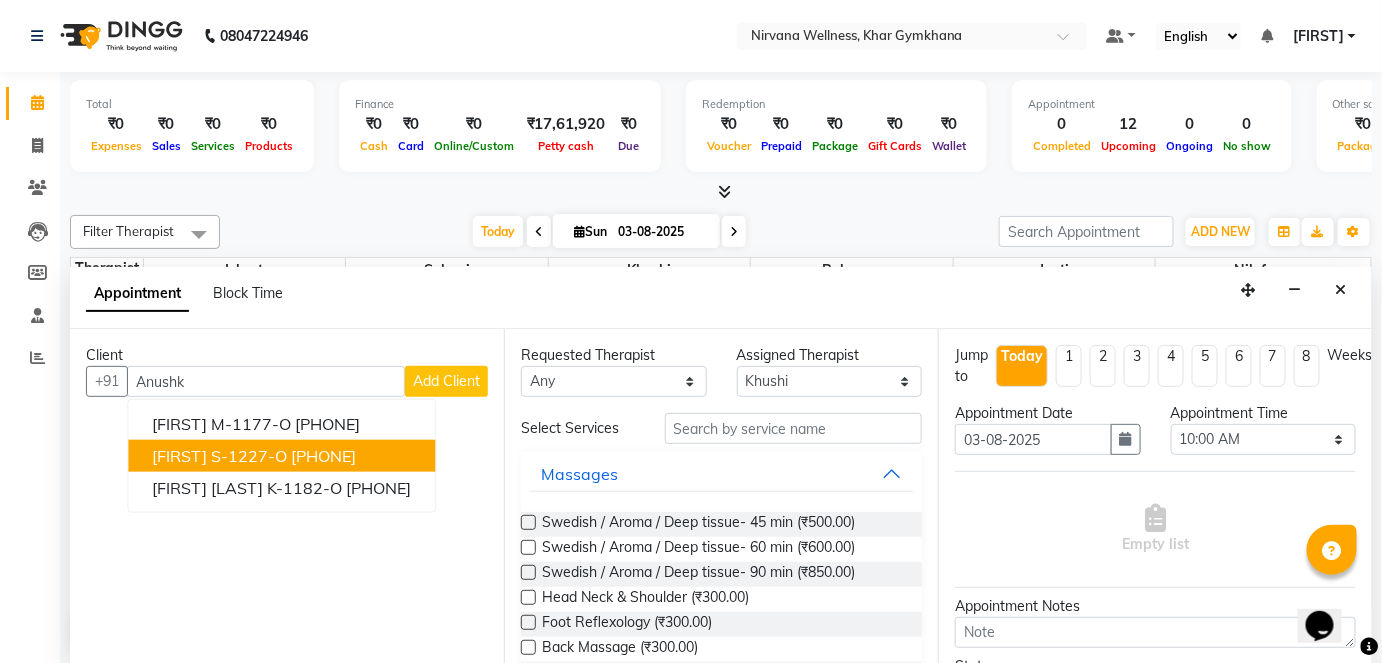 click on "[PHONE]" at bounding box center [323, 456] 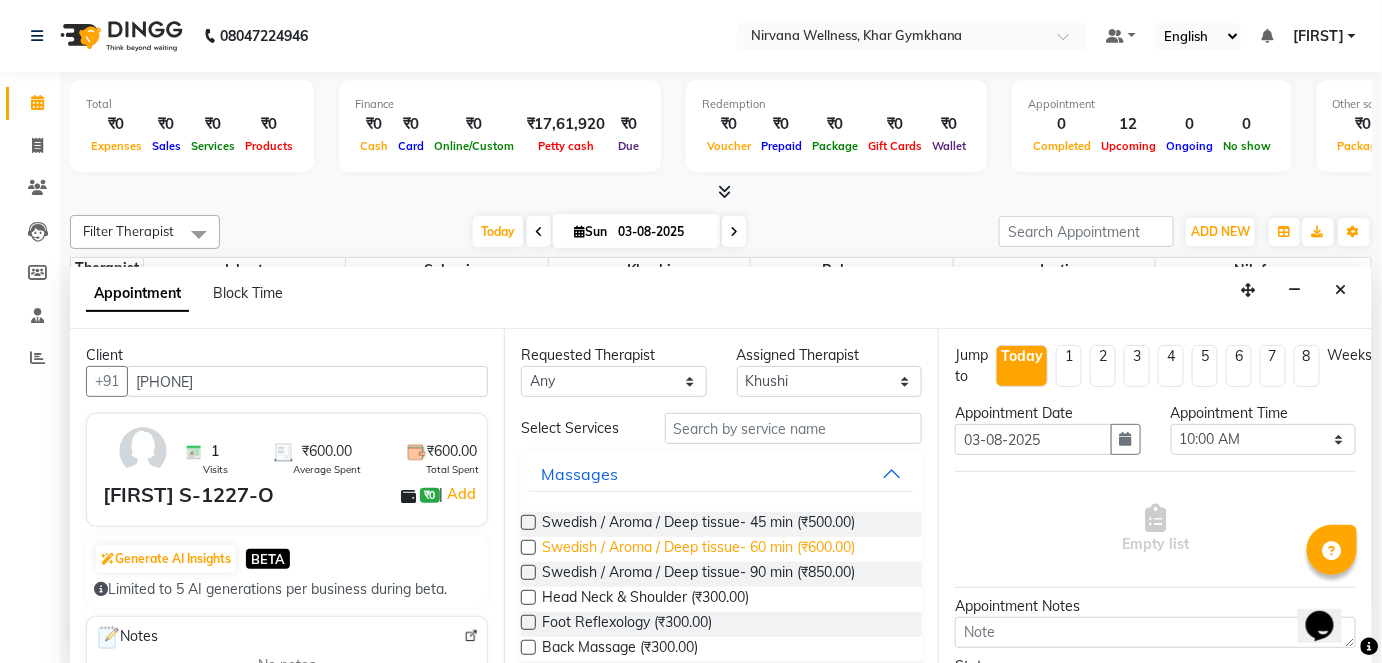 type on "[PHONE]" 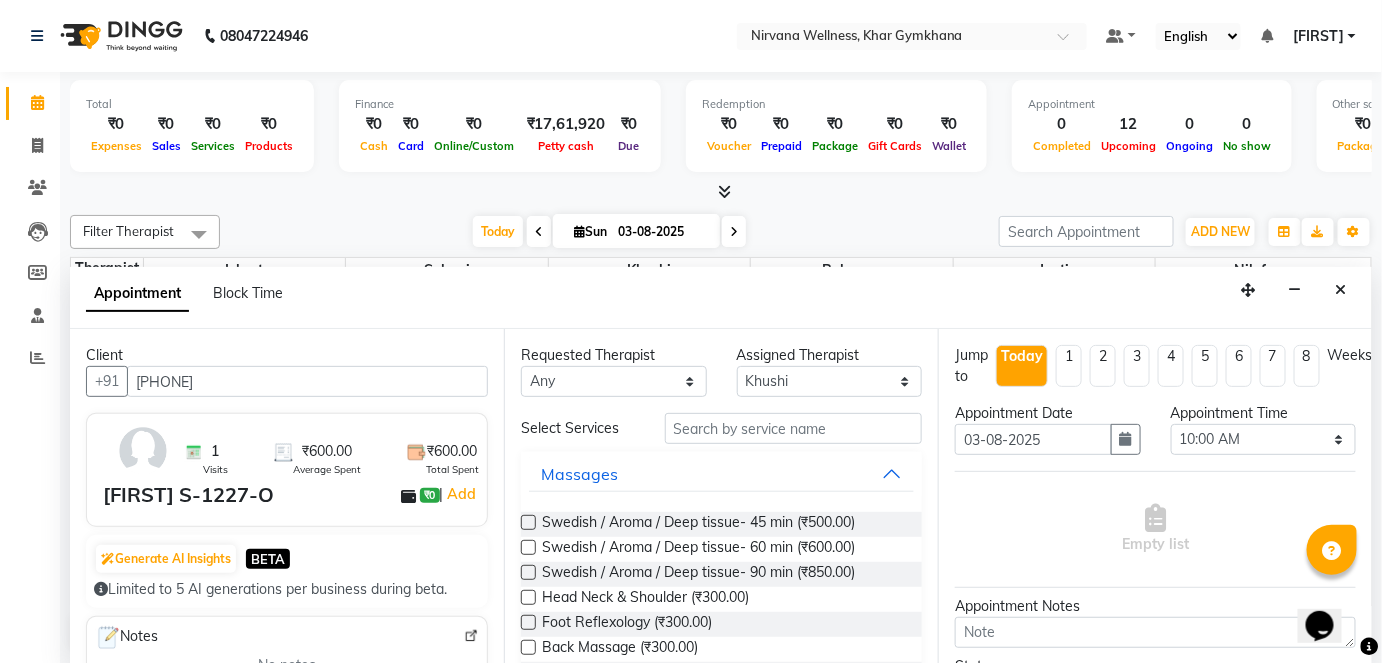 drag, startPoint x: 674, startPoint y: 548, endPoint x: 906, endPoint y: 555, distance: 232.10558 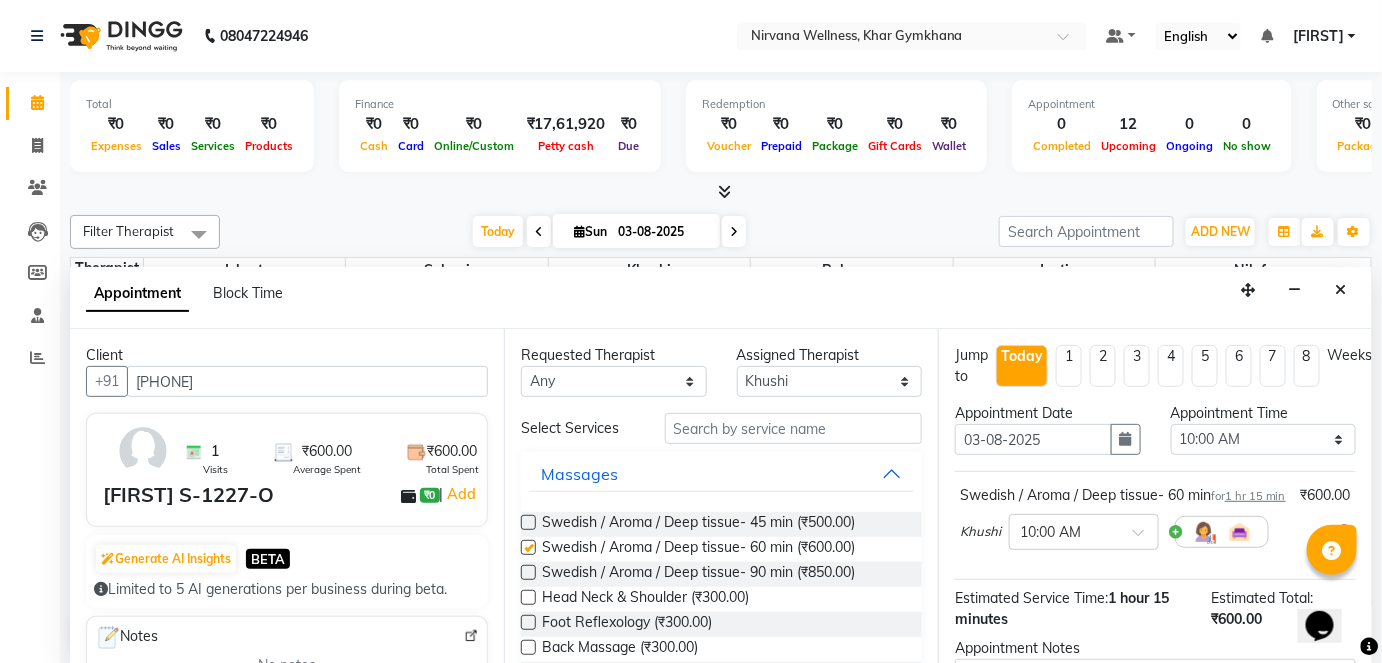 checkbox on "false" 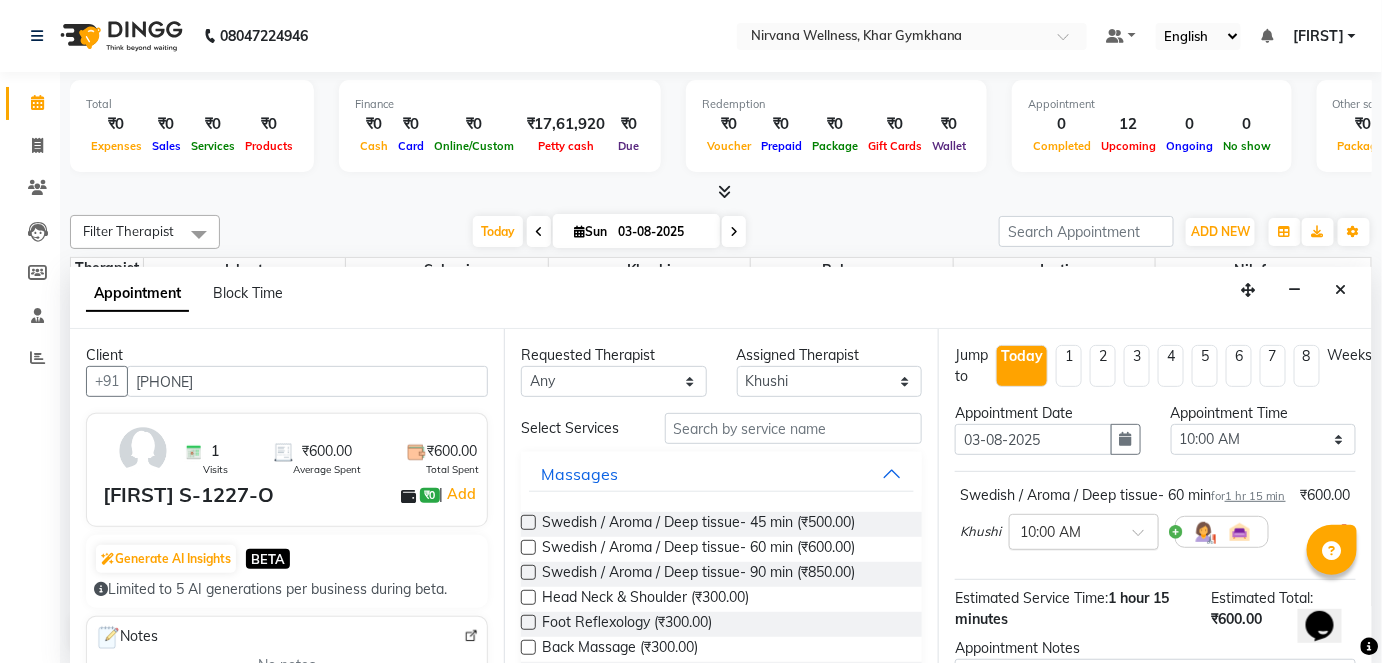 scroll, scrollTop: 231, scrollLeft: 0, axis: vertical 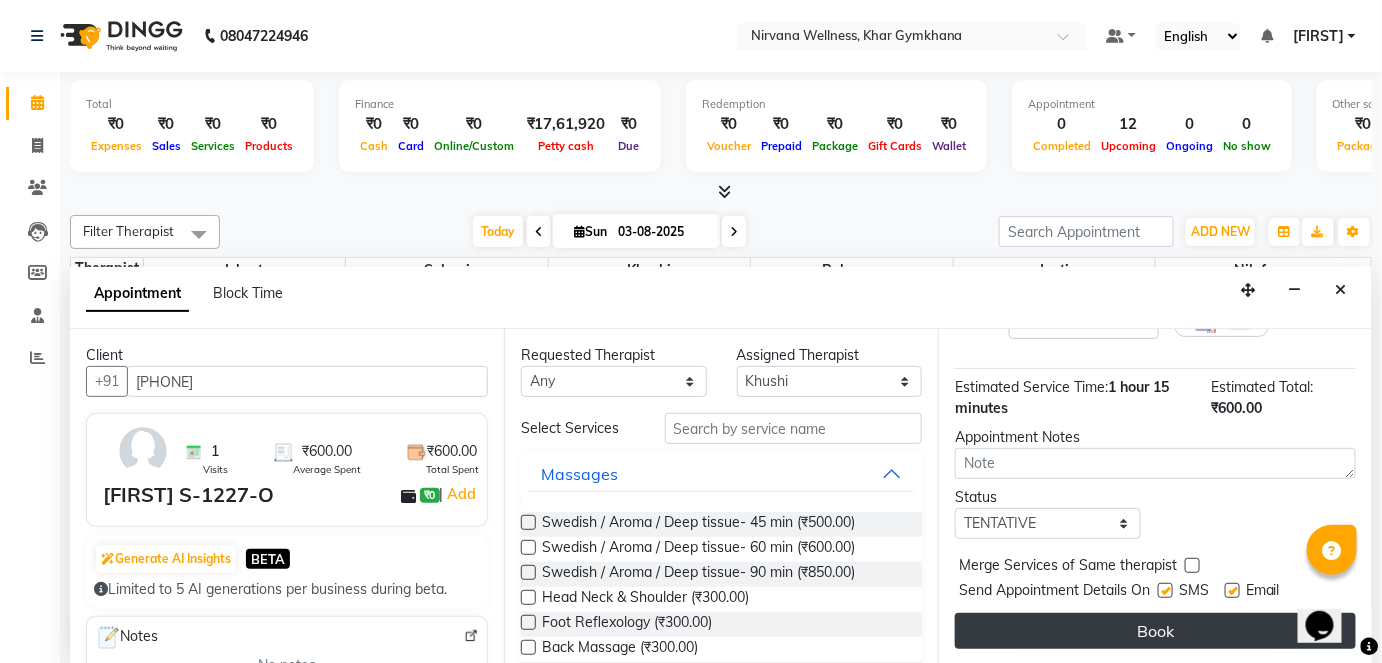 click on "Book" at bounding box center [1155, 631] 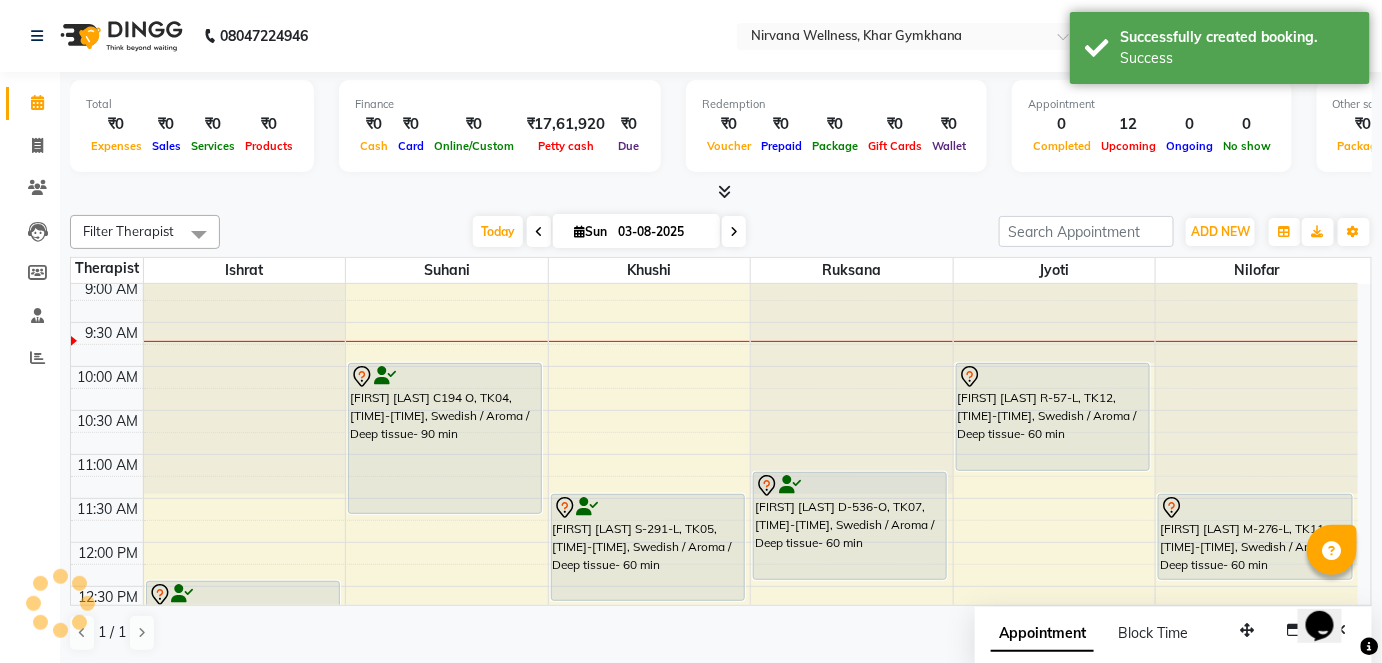 scroll, scrollTop: 0, scrollLeft: 0, axis: both 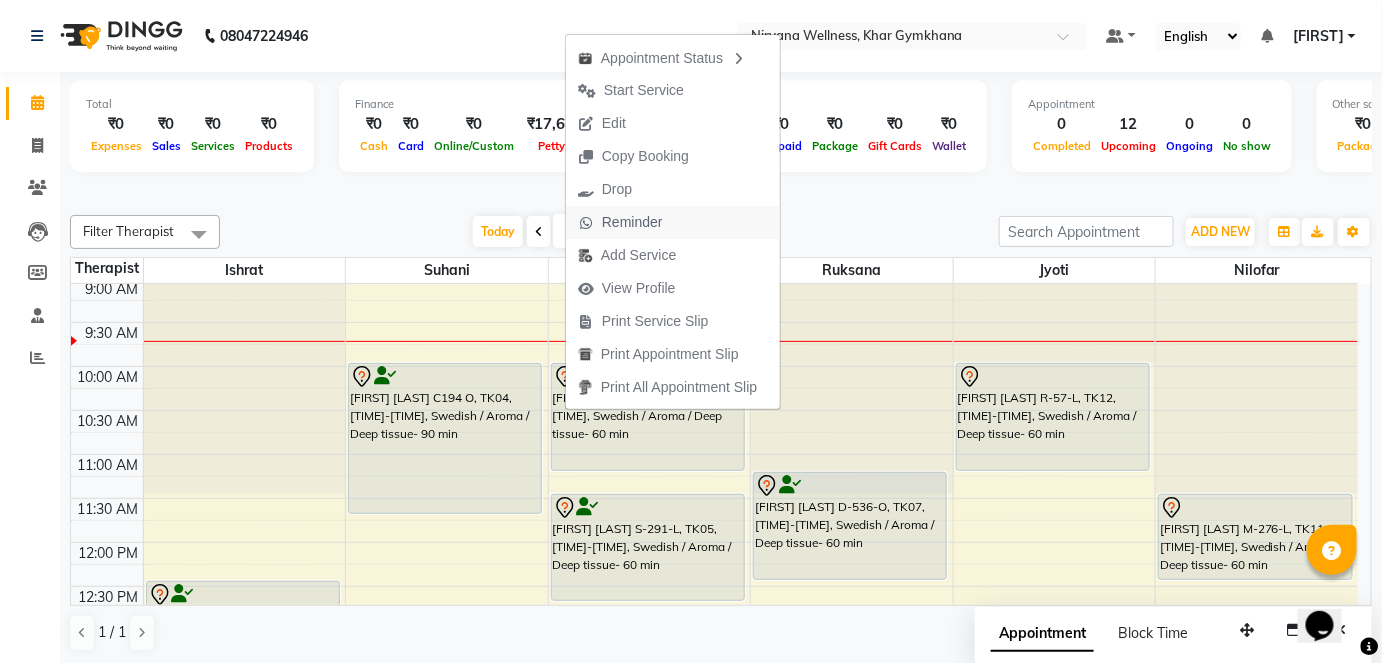 click on "Reminder" at bounding box center (620, 222) 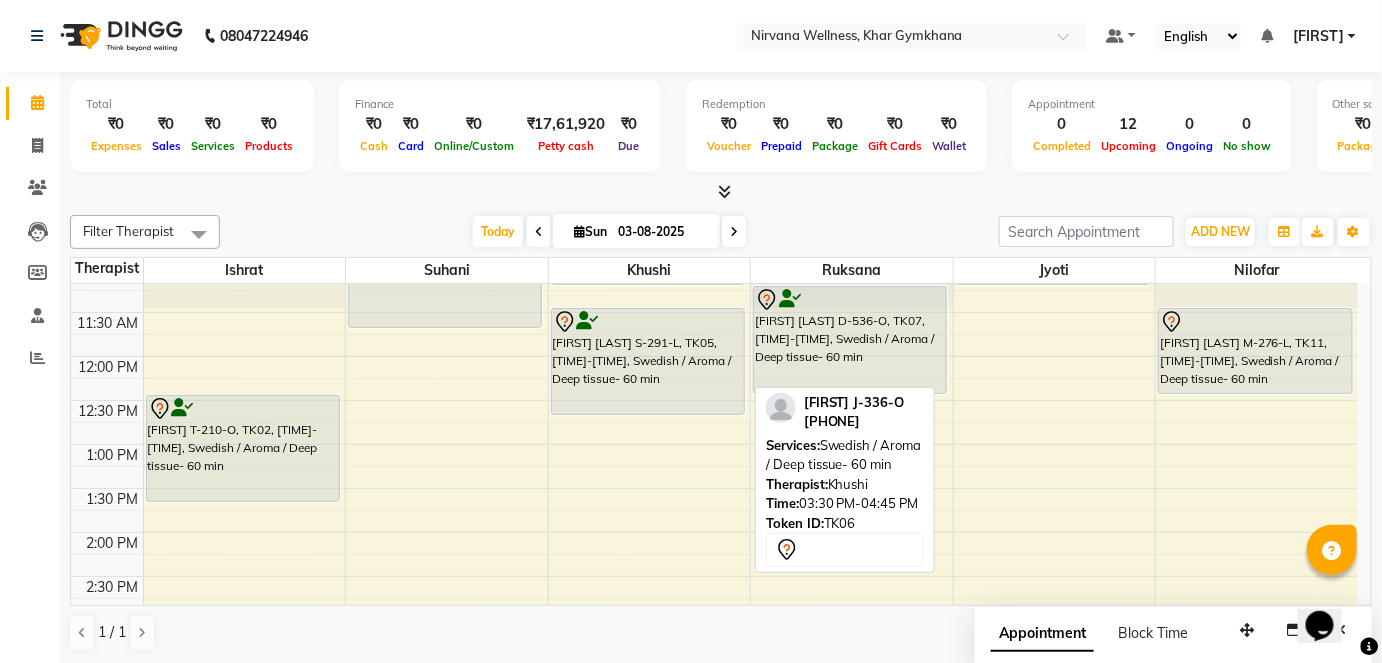 scroll, scrollTop: 363, scrollLeft: 0, axis: vertical 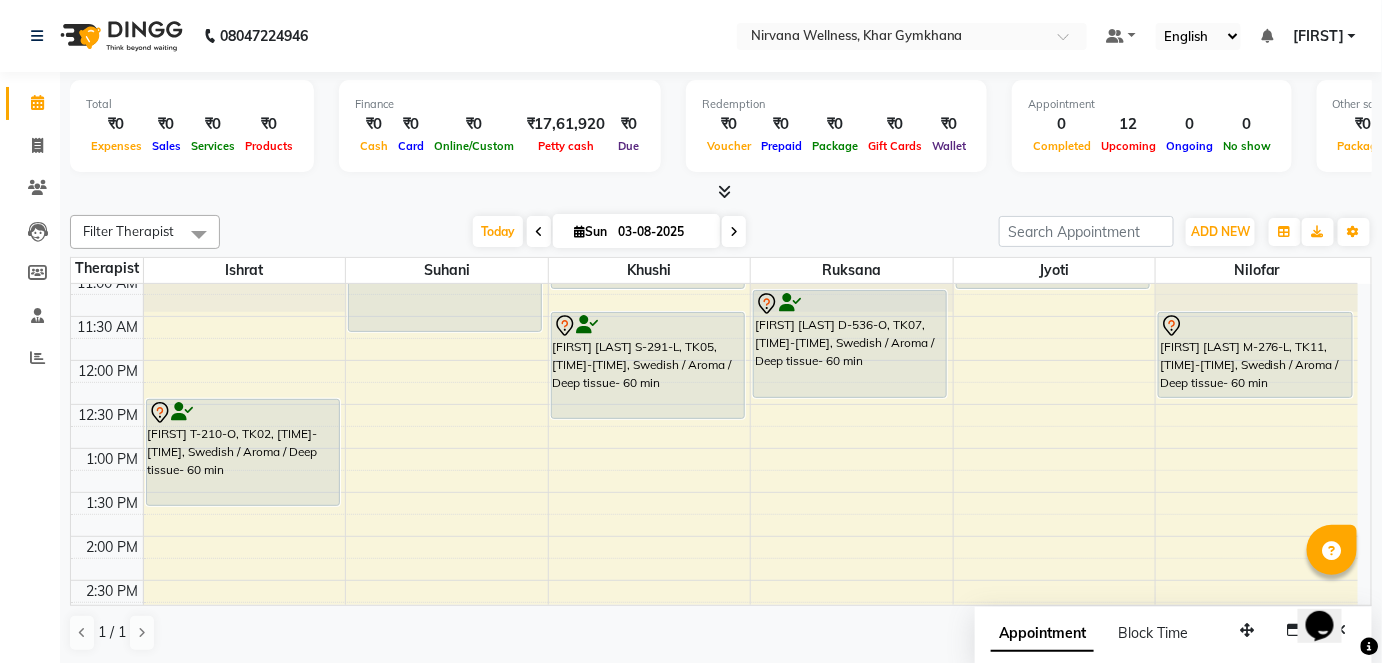 drag, startPoint x: 885, startPoint y: 532, endPoint x: 1269, endPoint y: 173, distance: 525.6777 